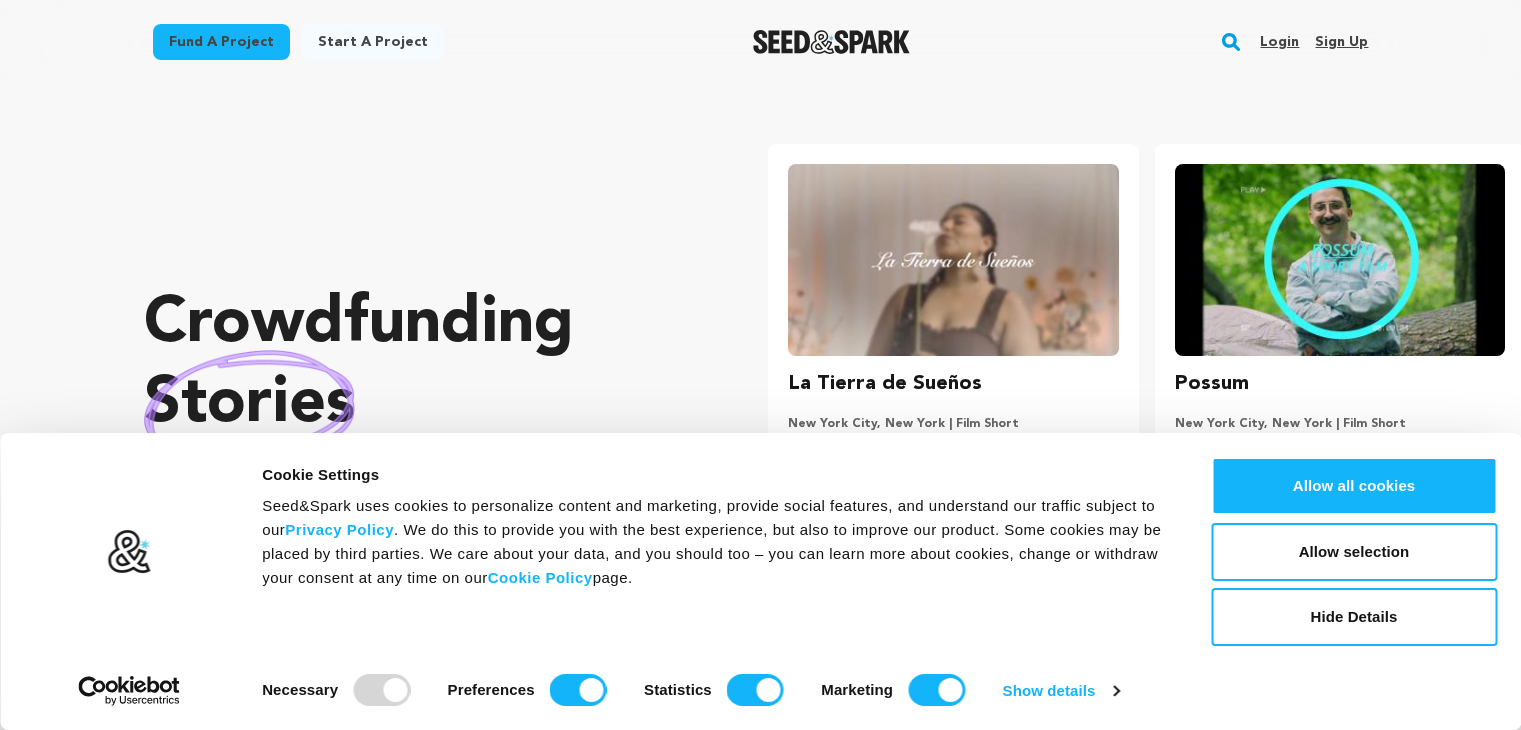 scroll, scrollTop: 0, scrollLeft: 0, axis: both 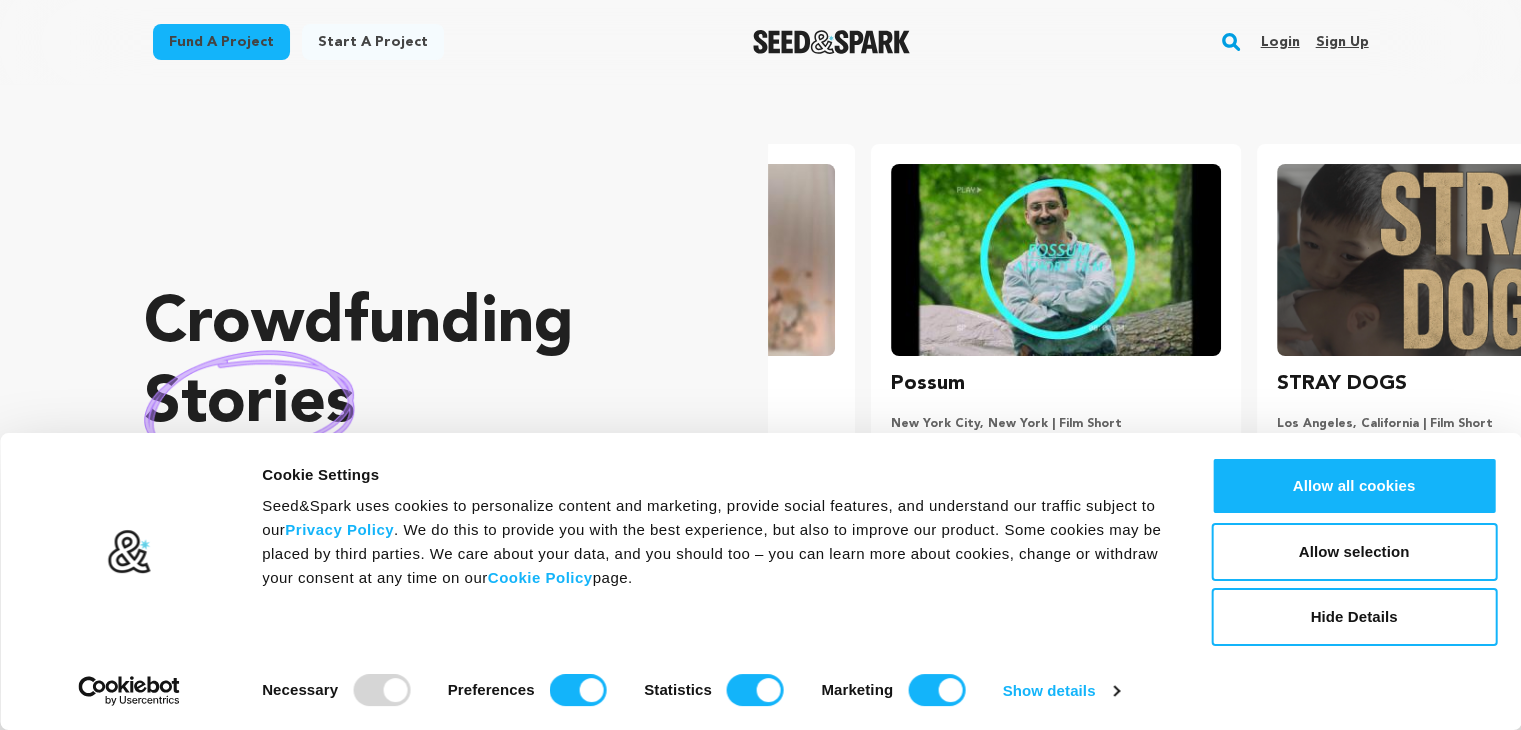 click on "Login" at bounding box center (1279, 42) 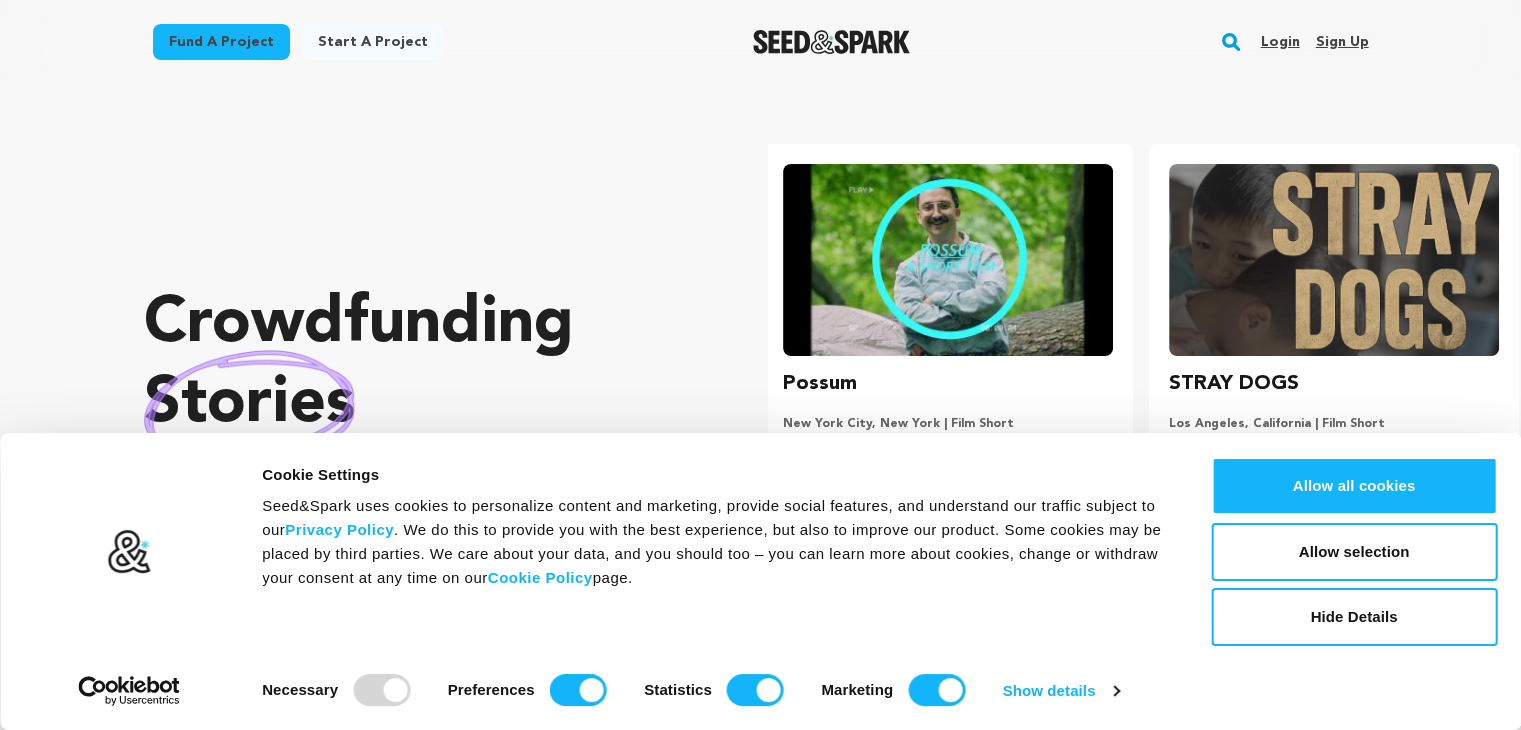 scroll, scrollTop: 0, scrollLeft: 401, axis: horizontal 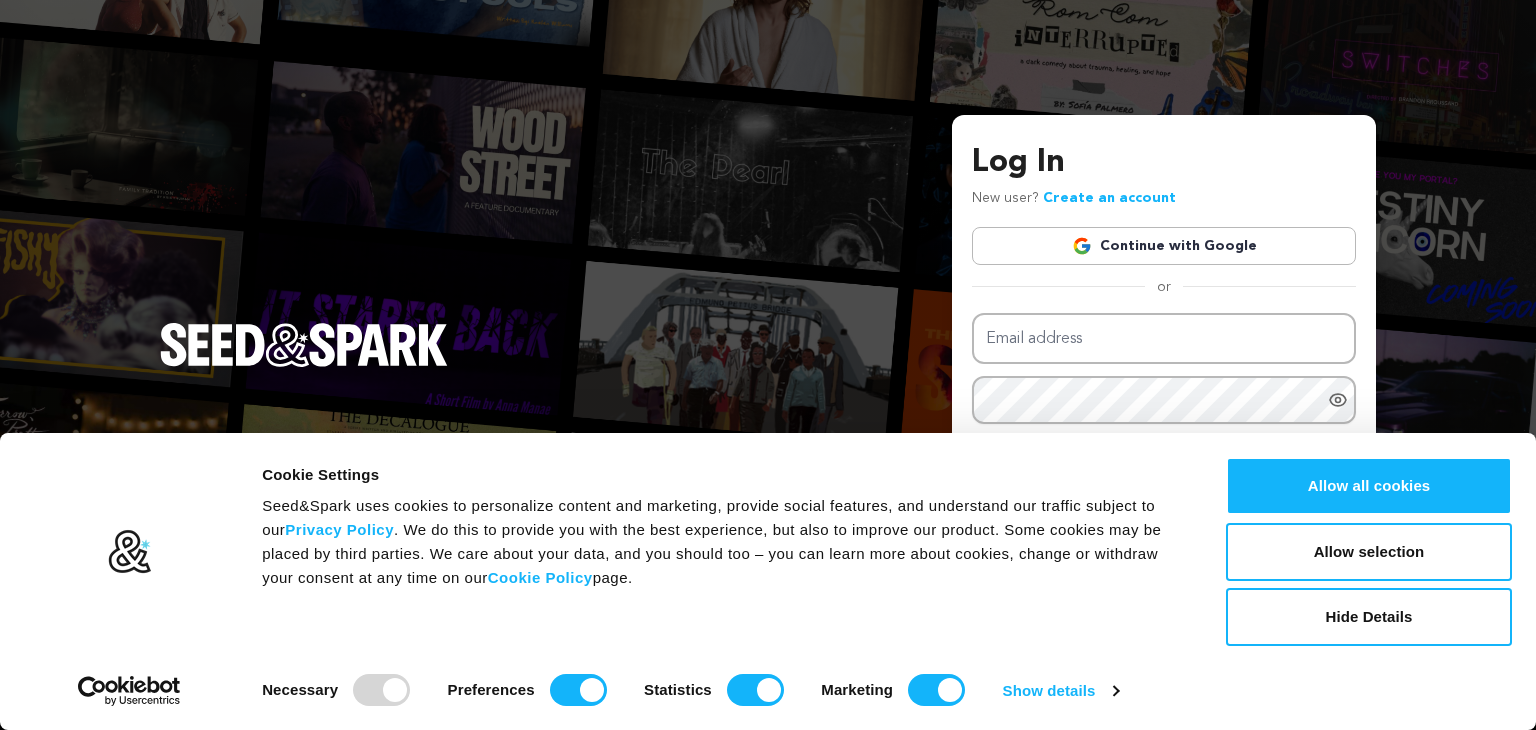 click on "Continue with Google" at bounding box center (1164, 246) 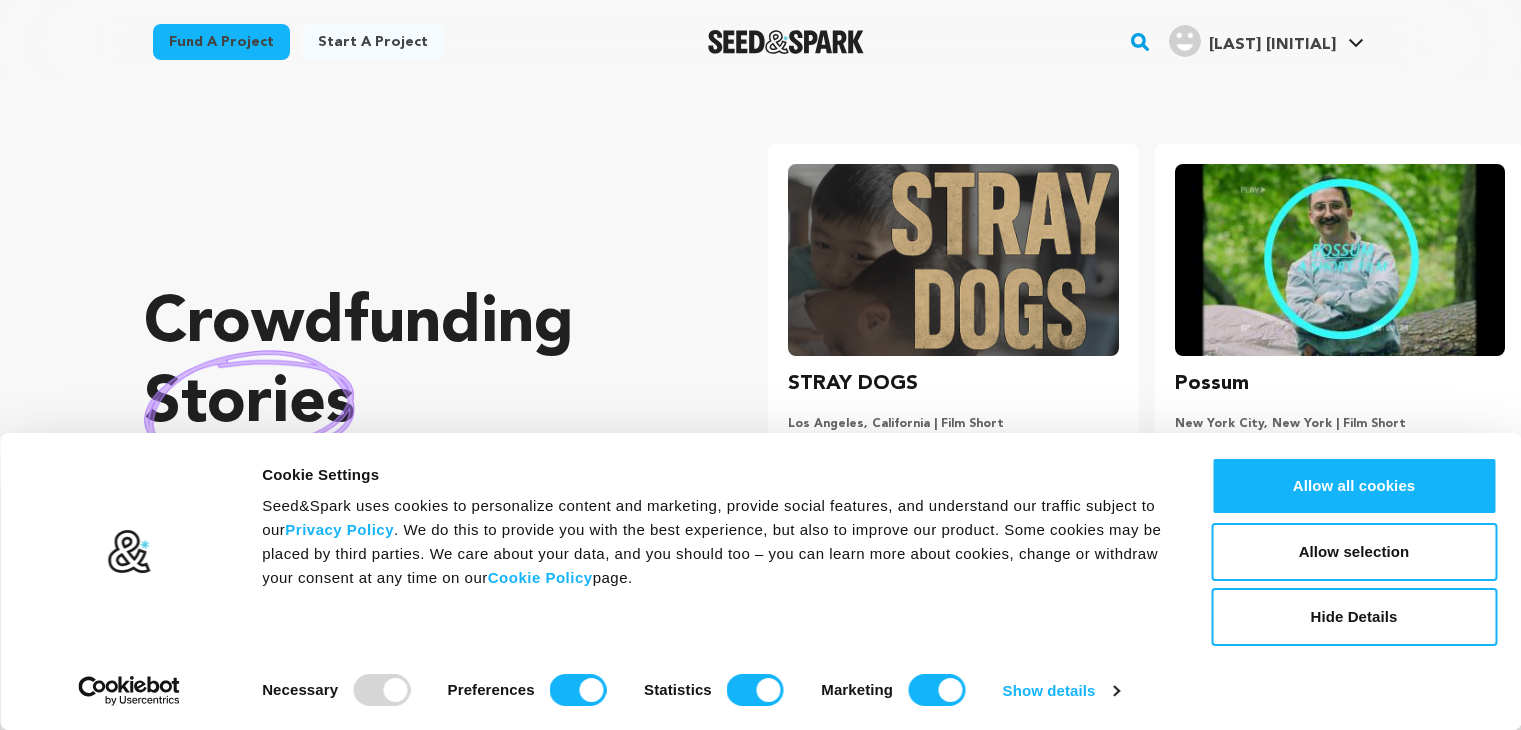 scroll, scrollTop: 0, scrollLeft: 0, axis: both 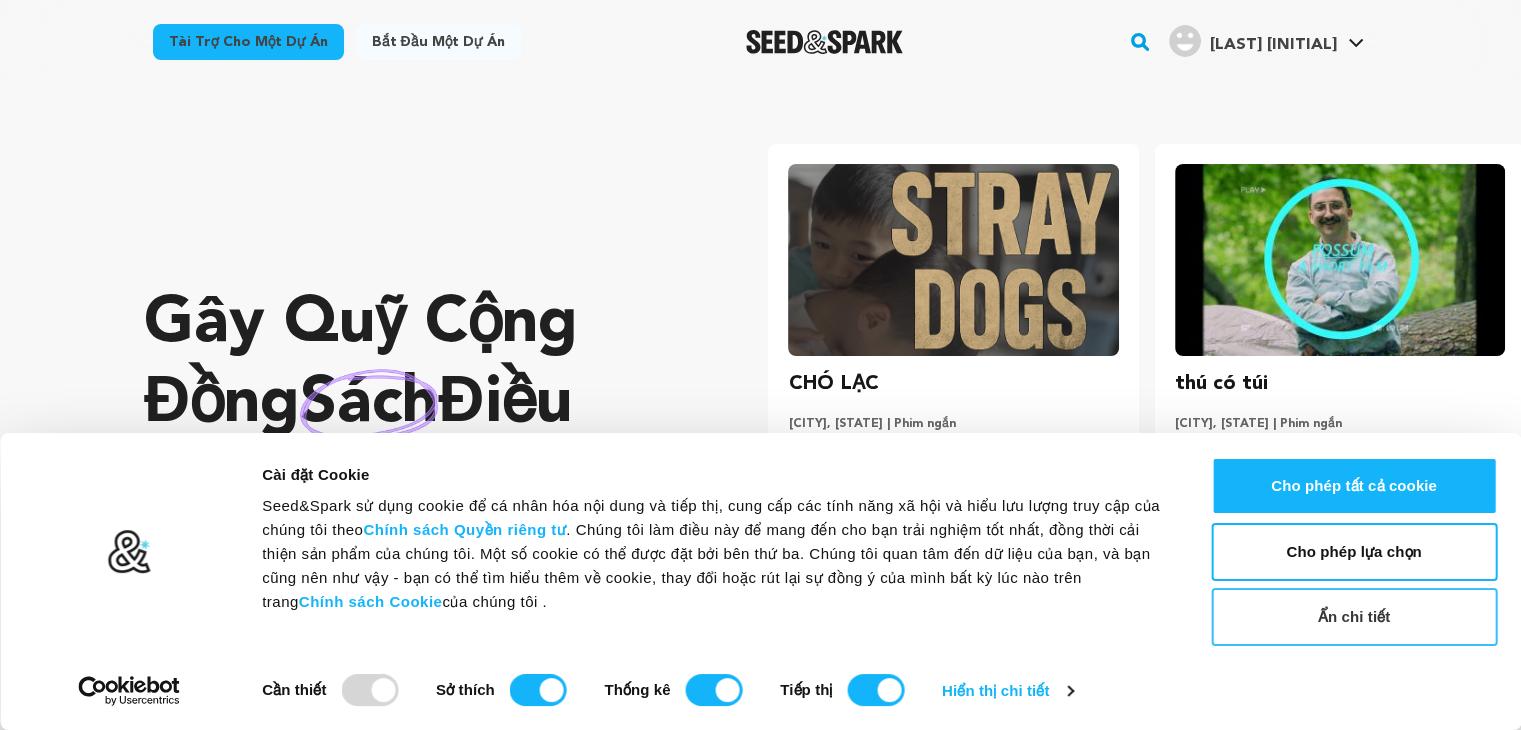 click on "Ẩn chi tiết" at bounding box center [1354, 616] 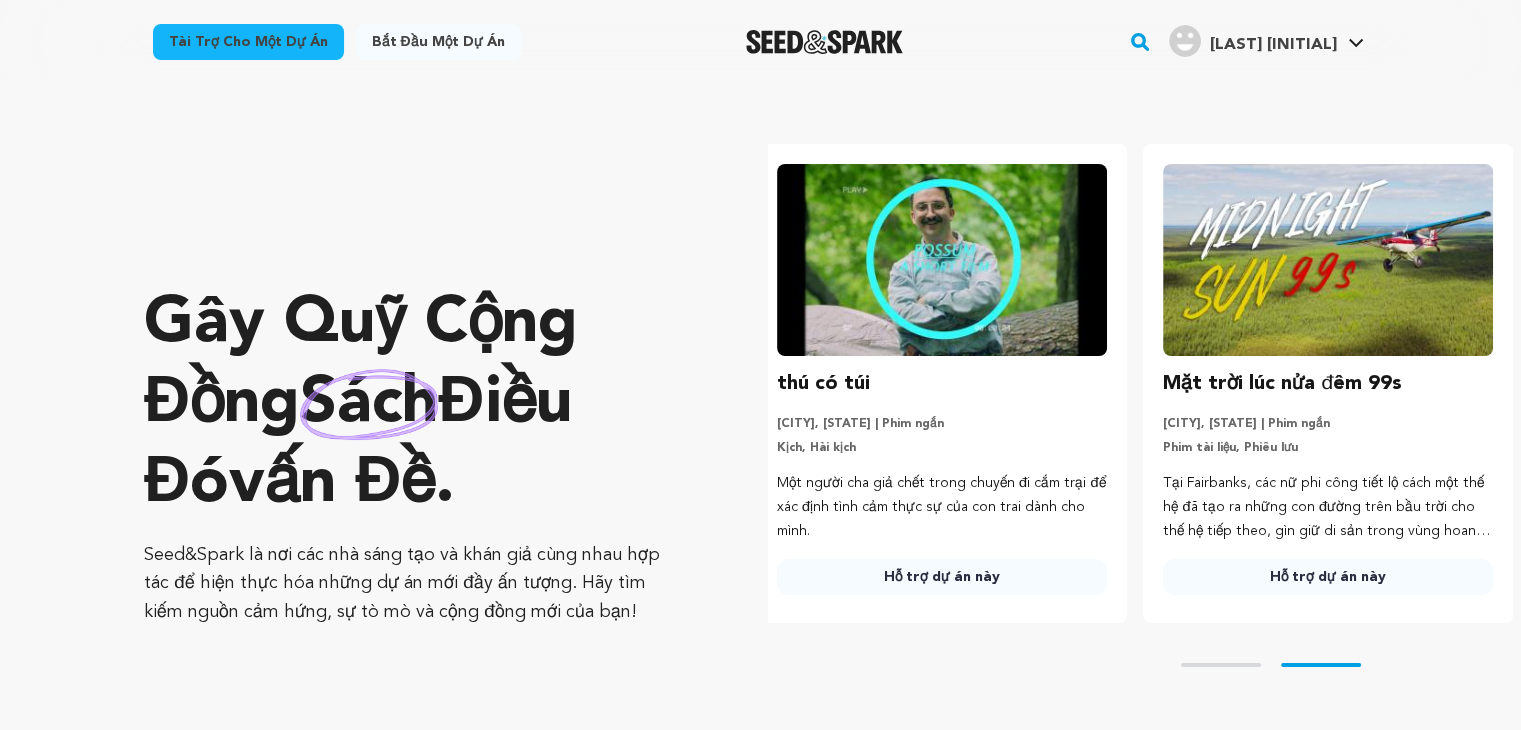 scroll, scrollTop: 0, scrollLeft: 401, axis: horizontal 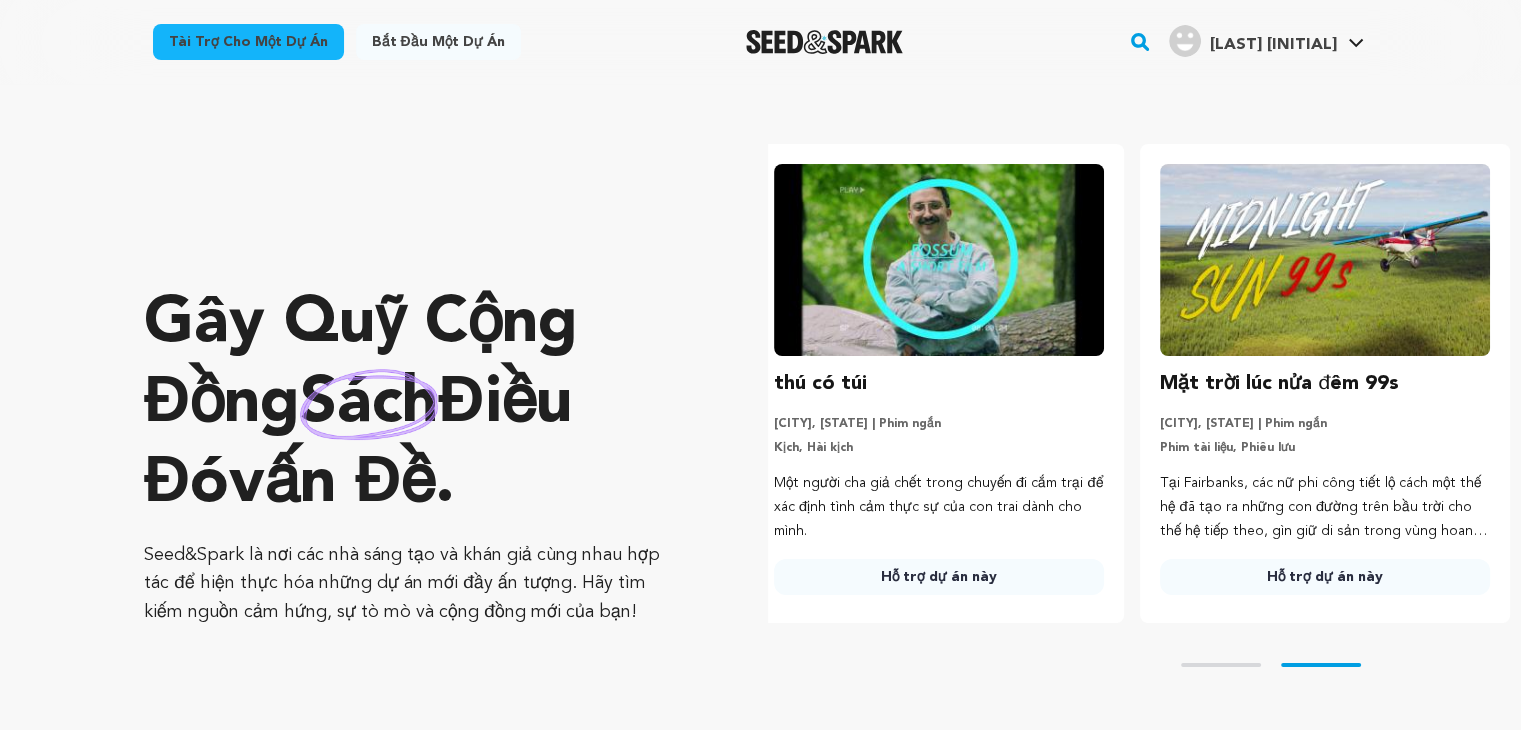 click on "Bắt đầu một dự án" at bounding box center (438, 42) 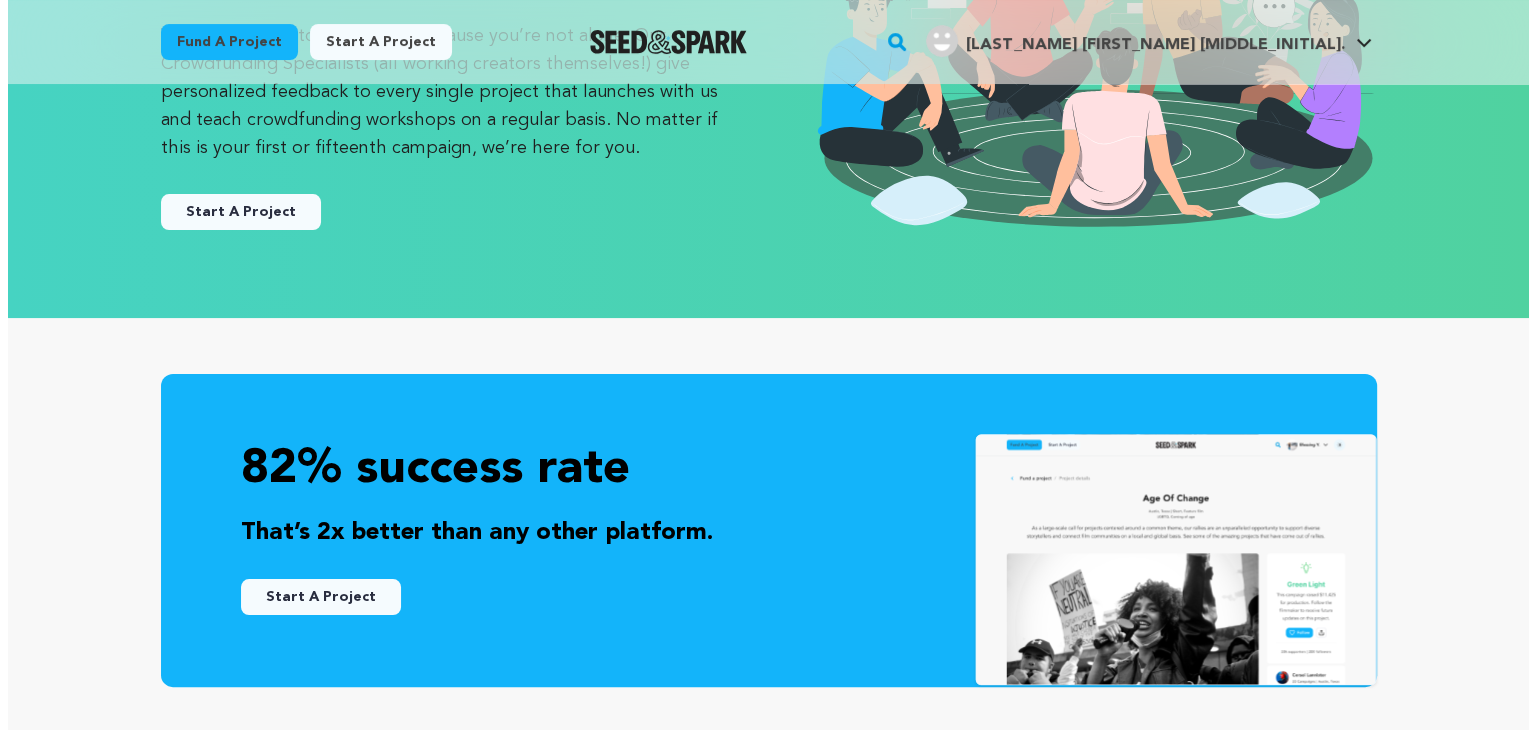 scroll, scrollTop: 200, scrollLeft: 0, axis: vertical 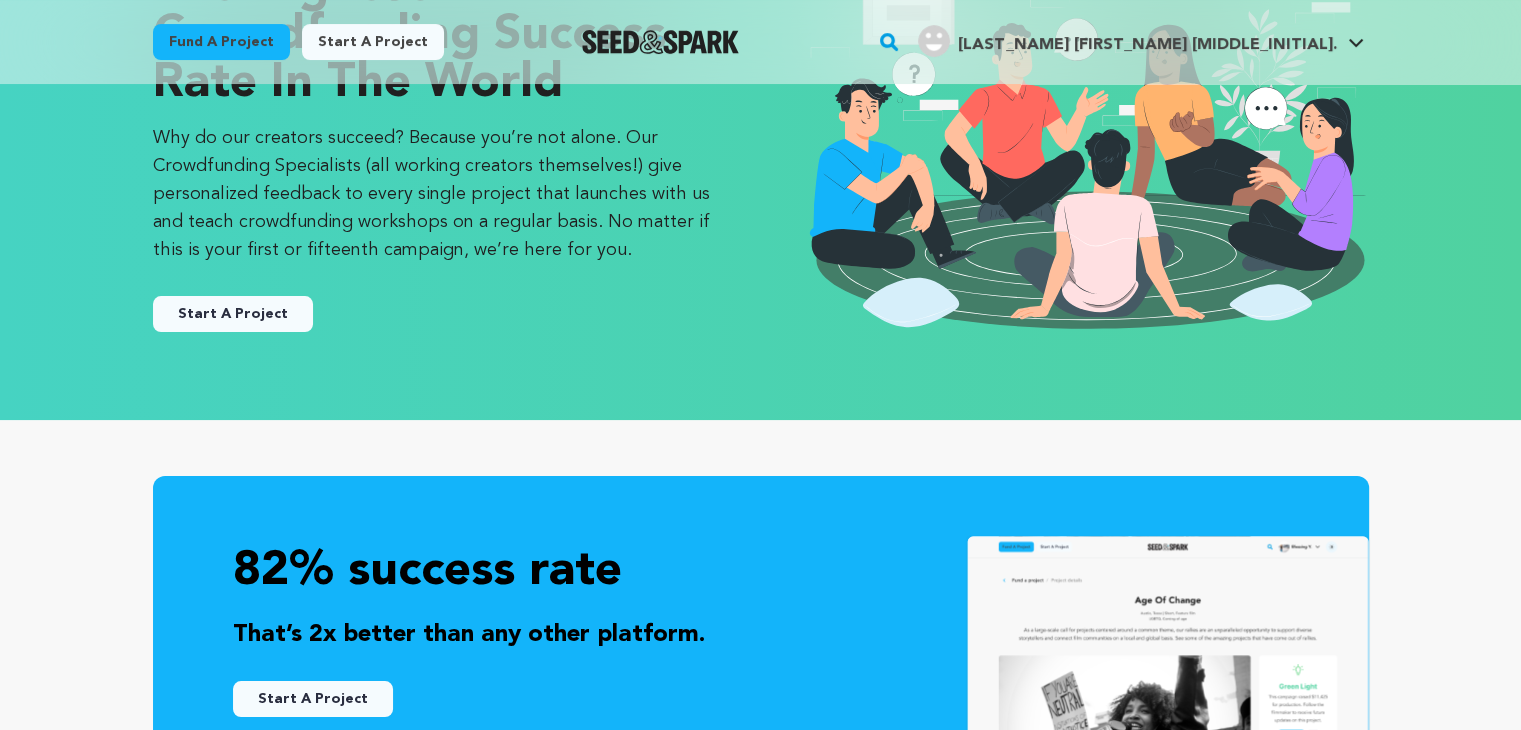 click on "Start A Project" at bounding box center [233, 314] 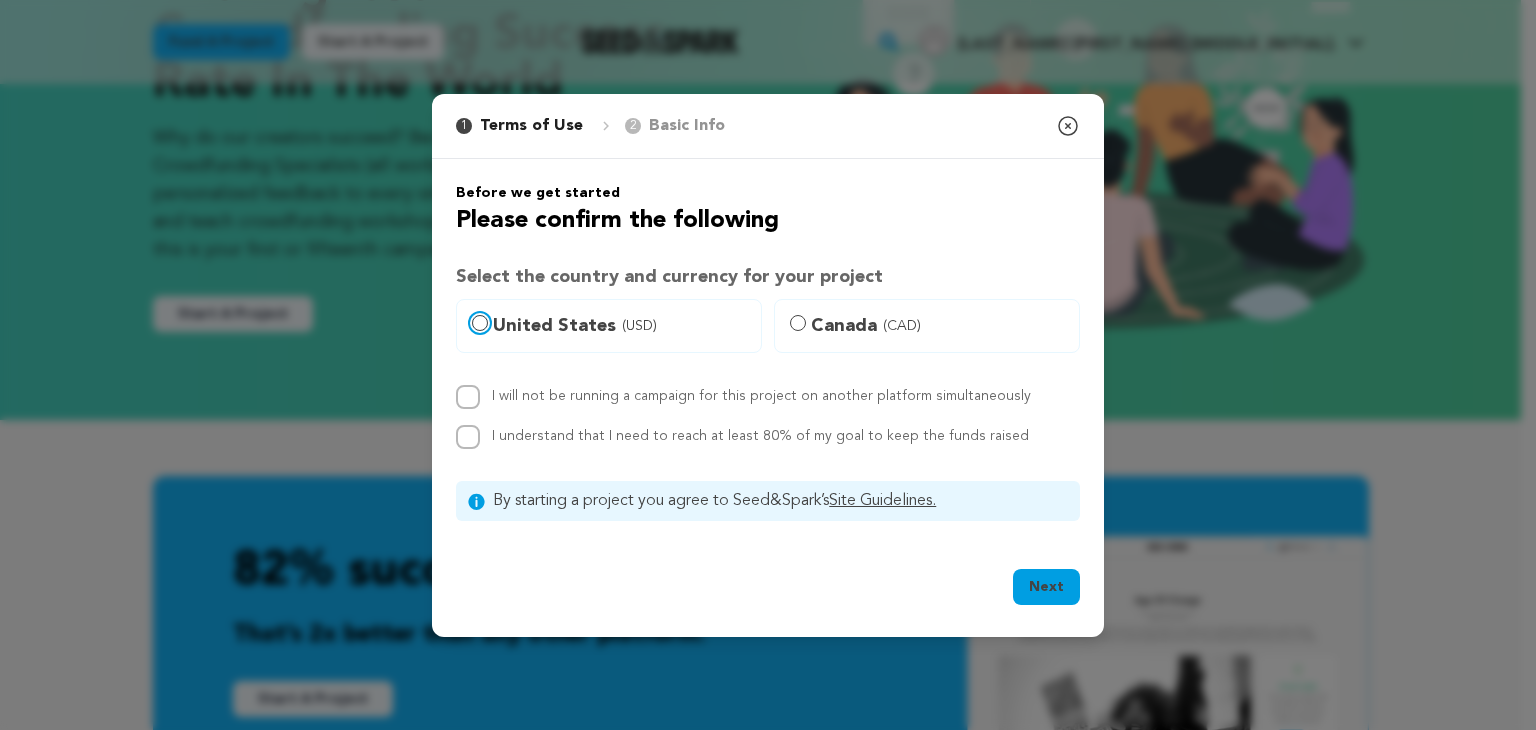 click on "United States
(USD)" at bounding box center [480, 323] 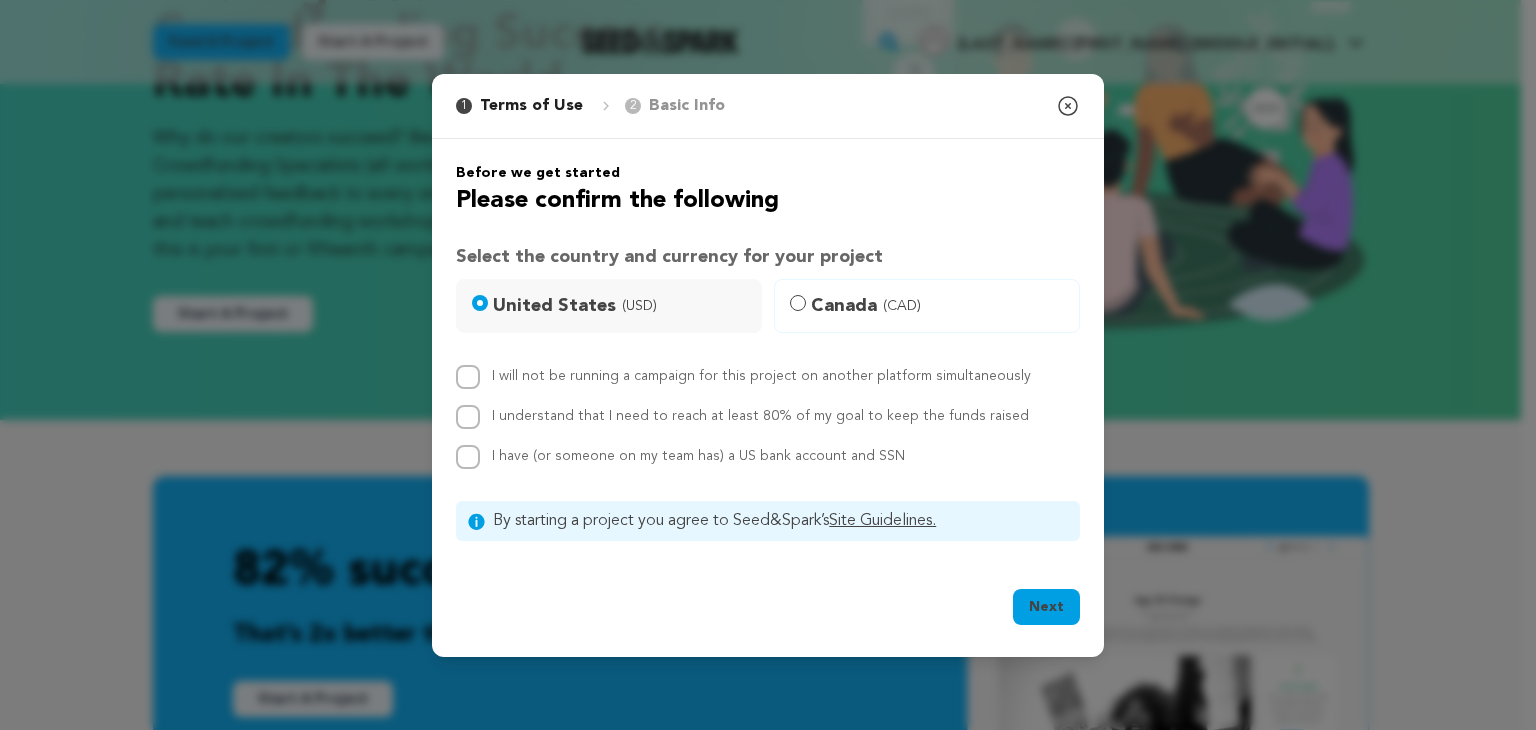 click on "I will not be running a campaign for this project on another platform
simultaneously
I understand that I need to reach at least 80% of my goal to keep the
funds raised
I have (or someone on my team has) a US bank account and SSN" at bounding box center (768, 417) 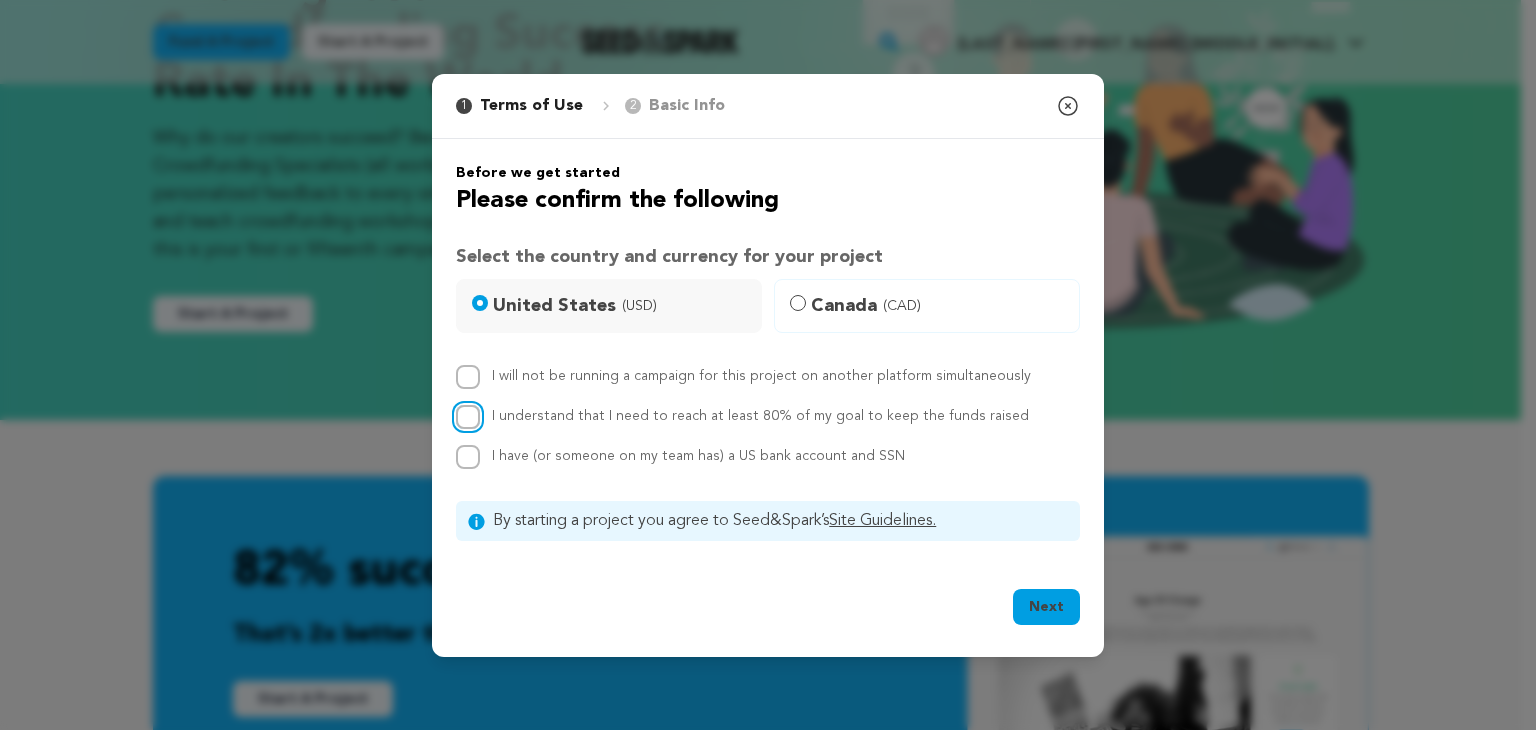 checkbox on "true" 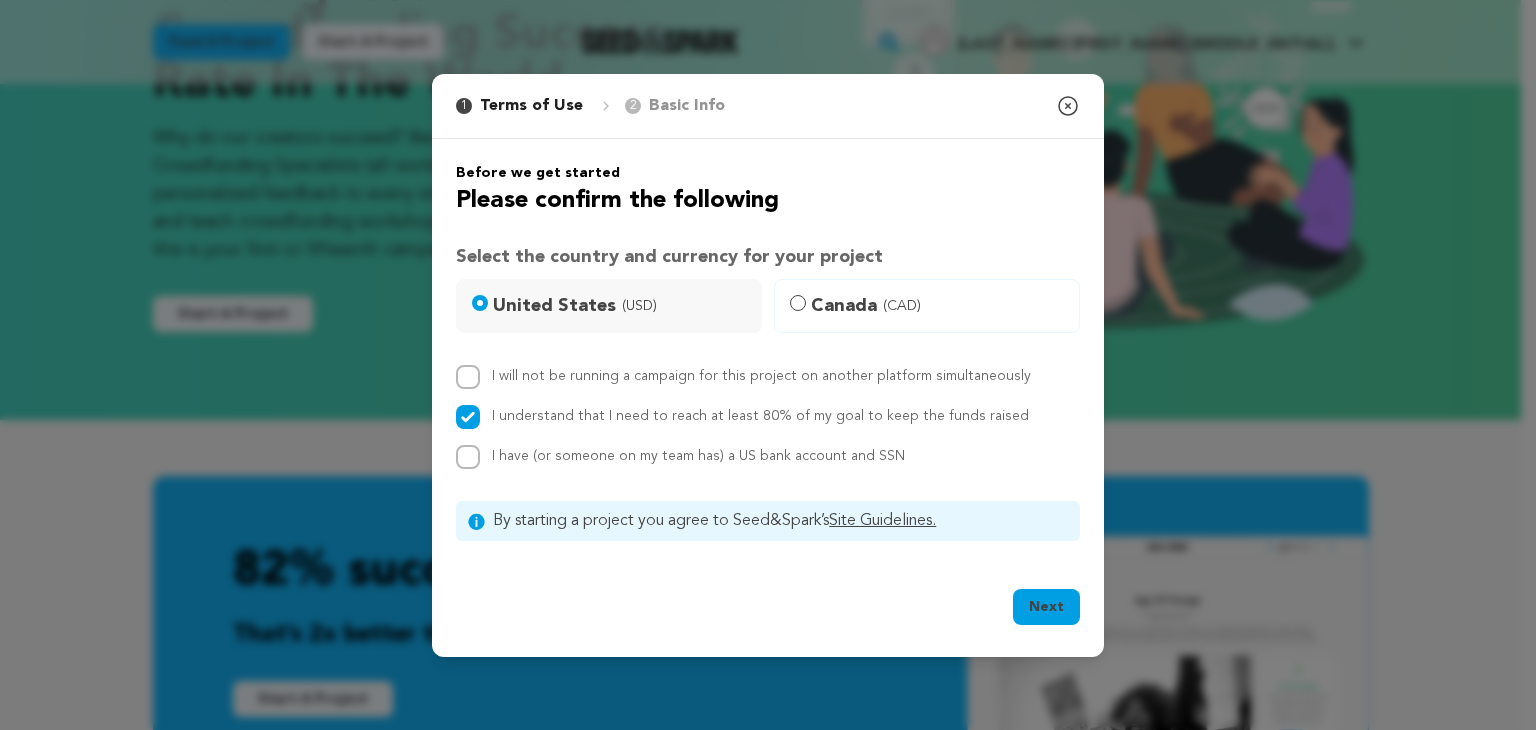 click on "I will not be running a campaign for this project on another platform
simultaneously" at bounding box center (761, 376) 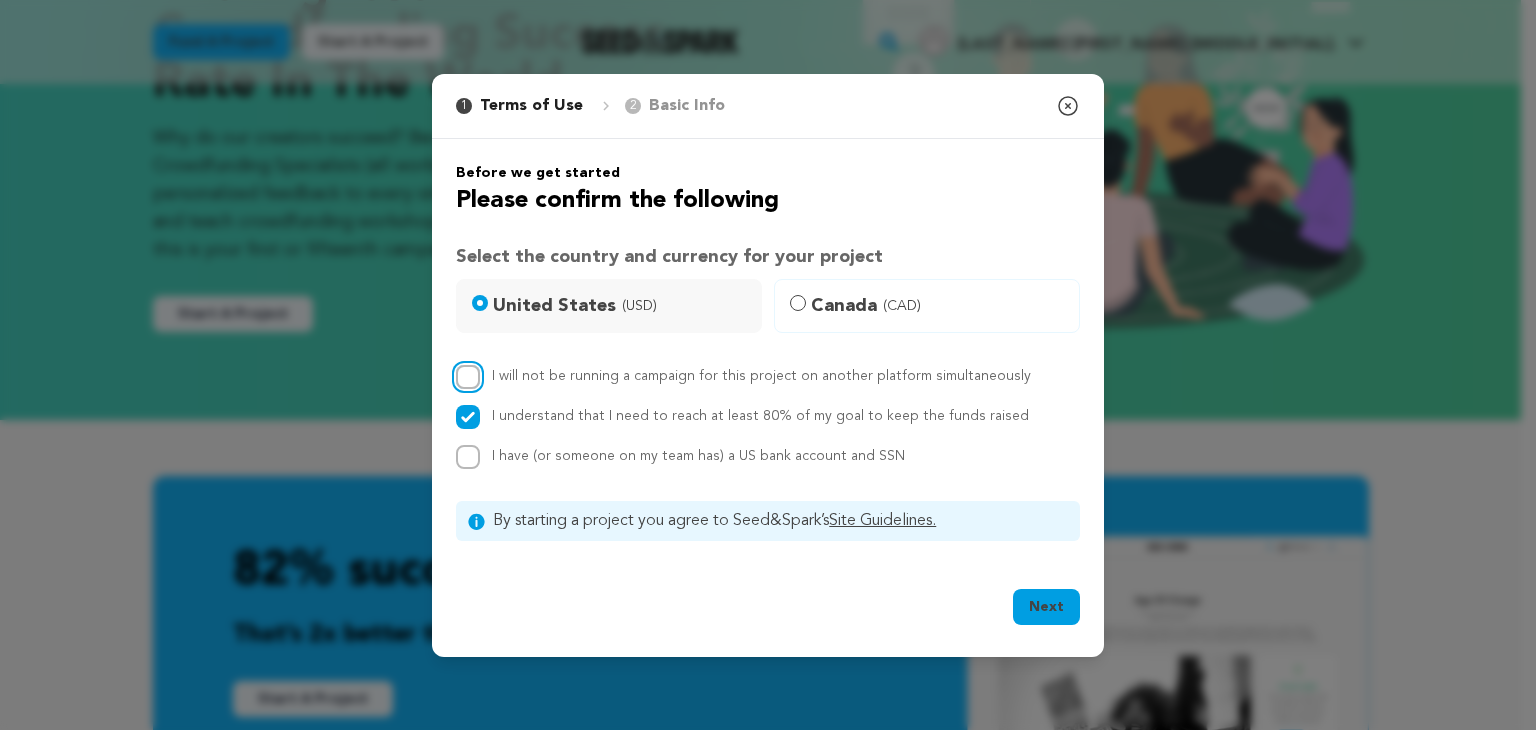 checkbox on "true" 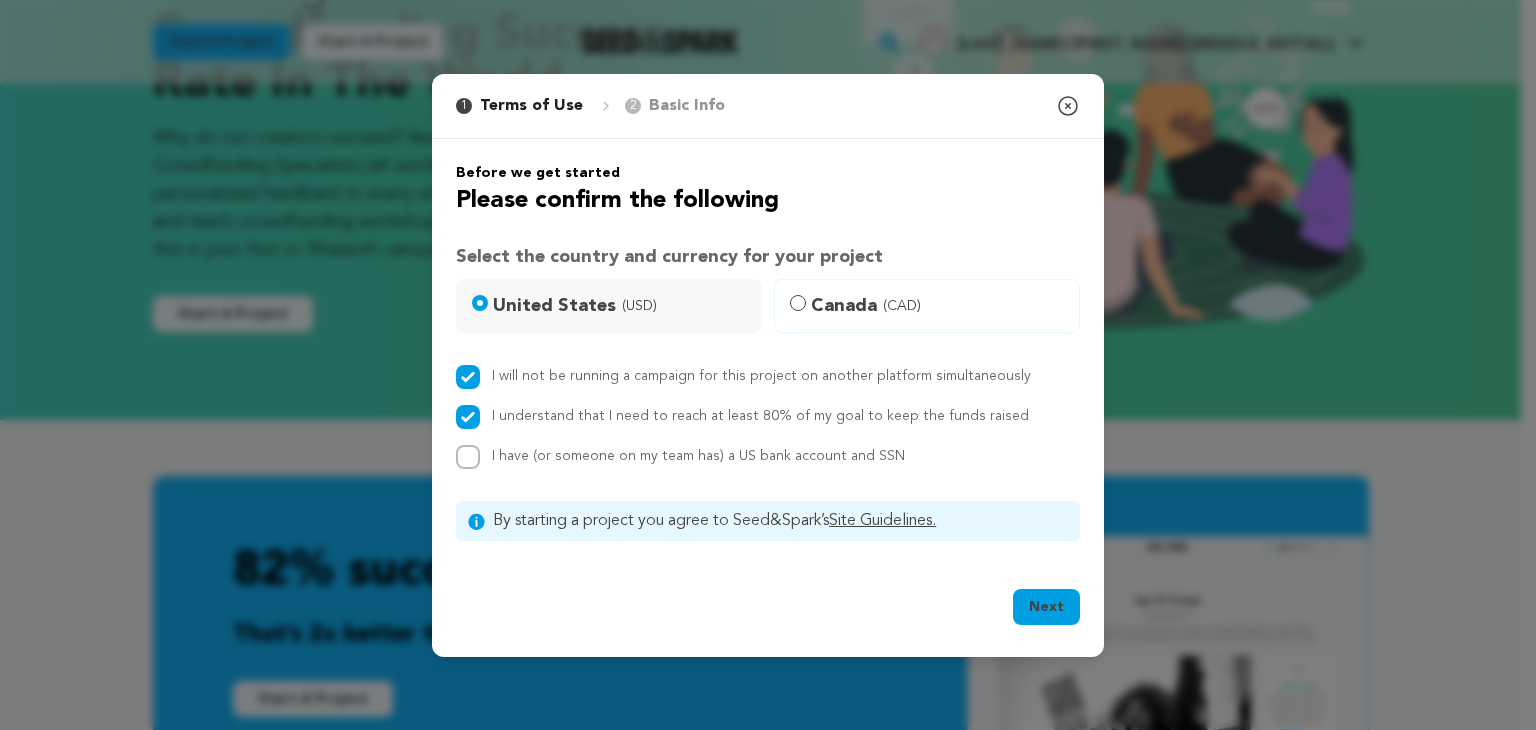 click on "I have (or someone on my team has) a US bank account and SSN" at bounding box center (698, 456) 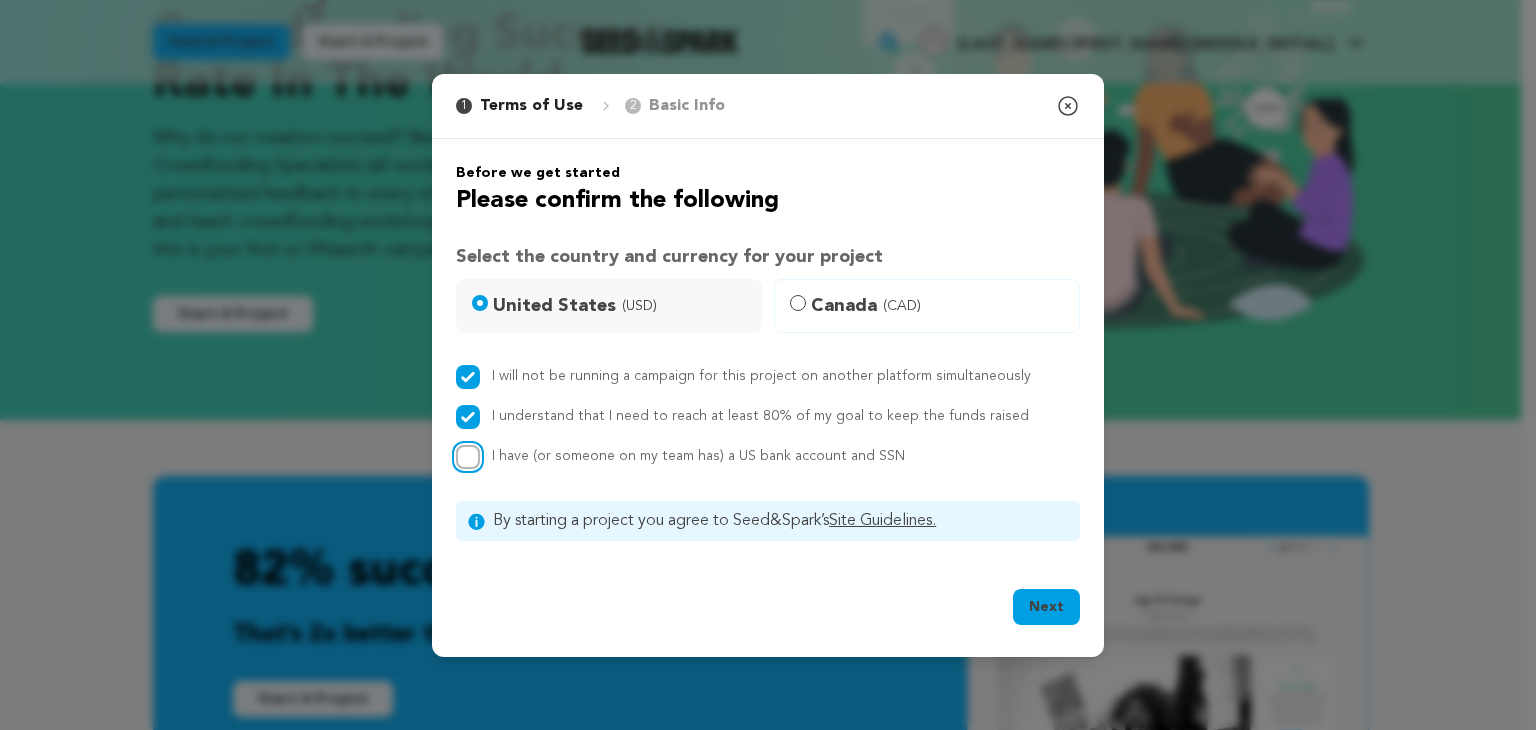 click on "I have (or someone on my team has) a US bank account and SSN" at bounding box center (468, 457) 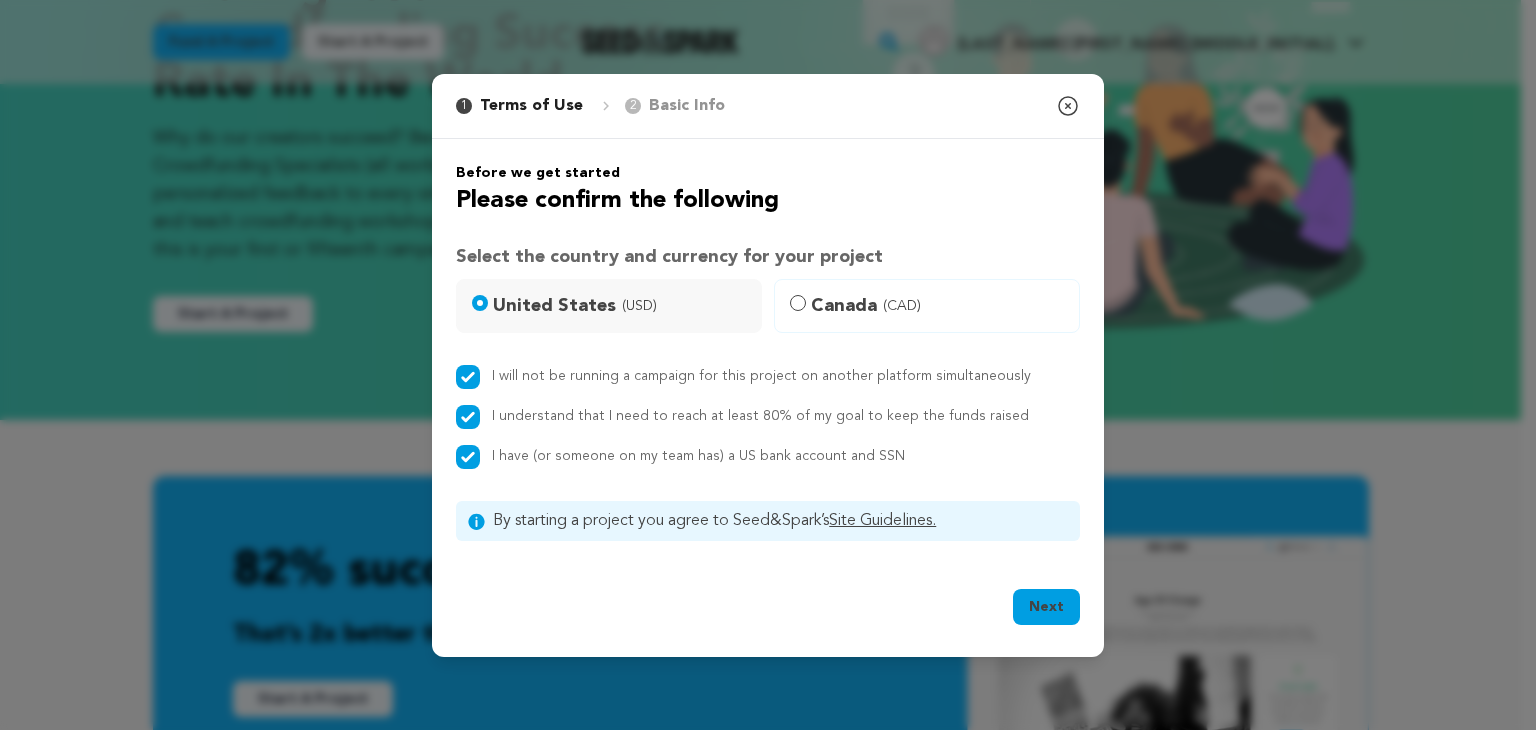 click on "Next" at bounding box center [1046, 607] 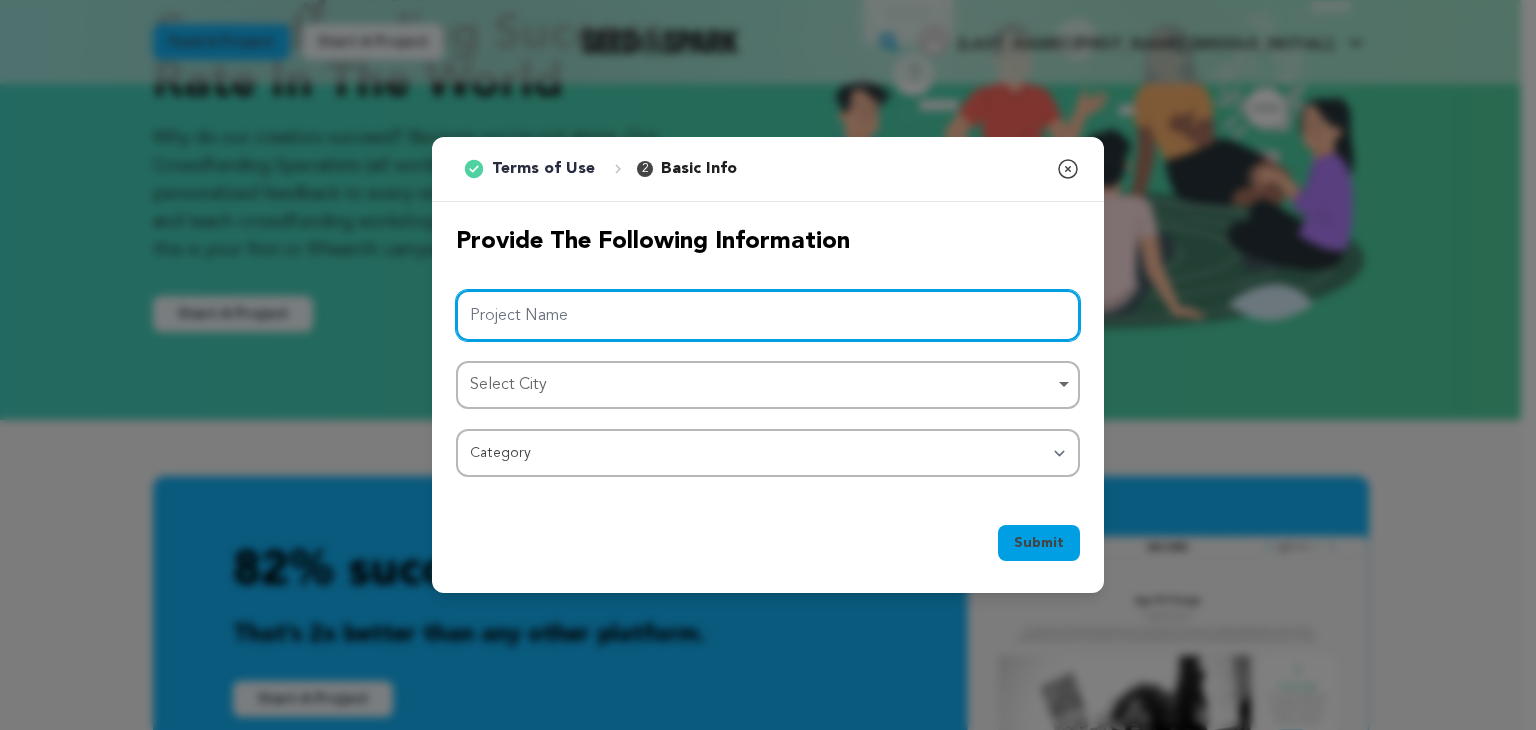 click on "Project Name" at bounding box center [768, 315] 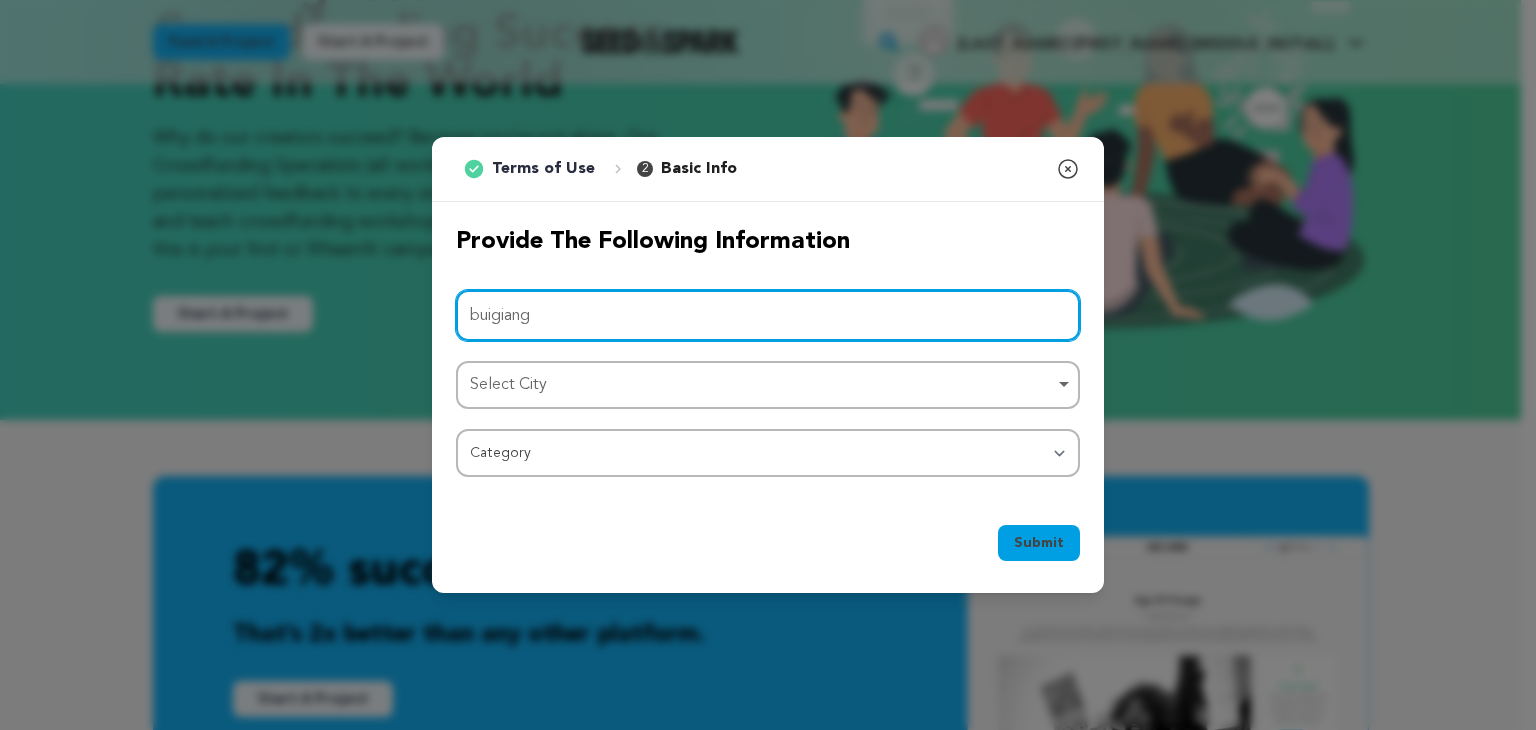 click on "Select City Remove item" at bounding box center (762, 385) 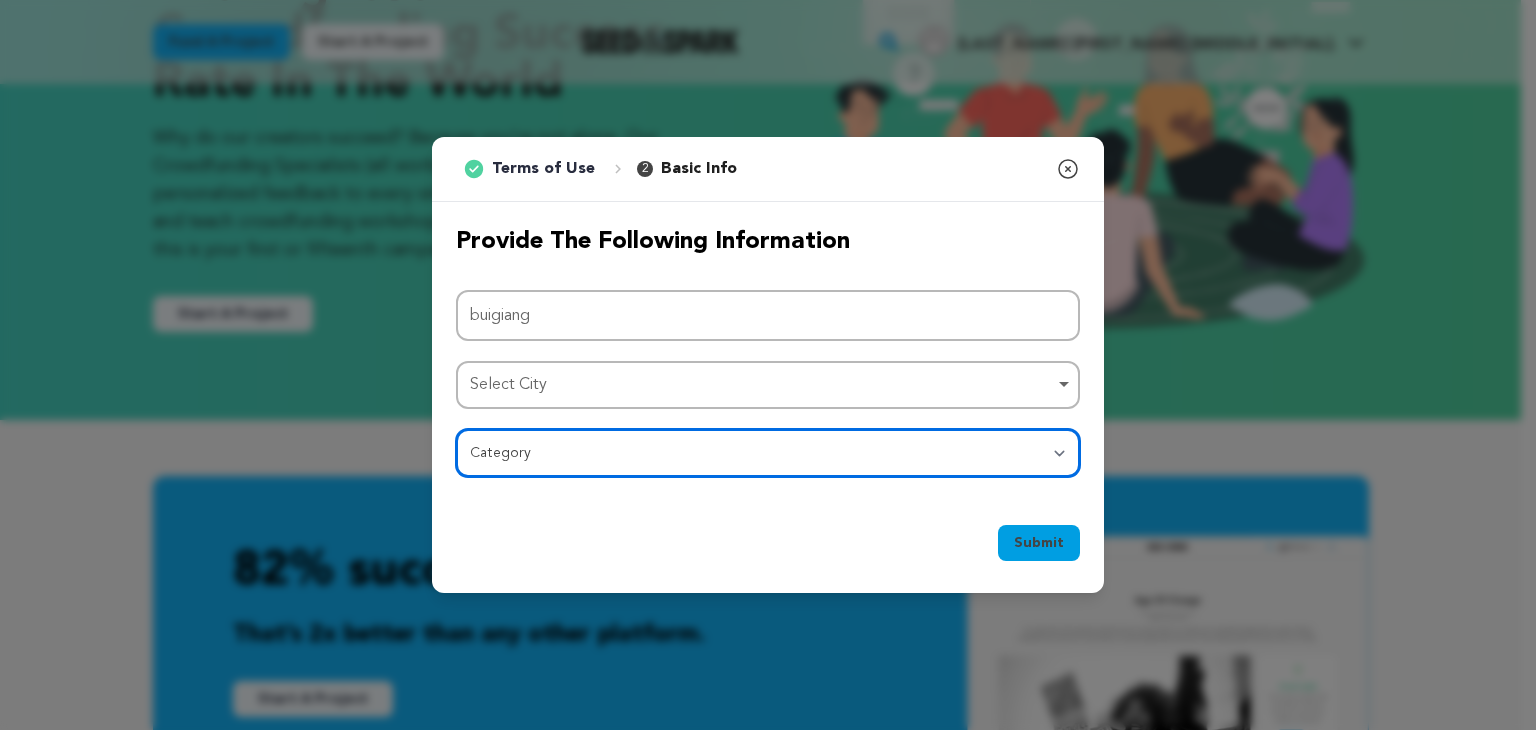 click on "Category
Film Feature
Film Short
Series
Film Festival
Company
Music Video
VR Experience
Comics
Artist Residency
Art & Photography
Collective
Dance
Games
Music
Radio & Podcasts
Orgs & Companies
Writing & Publishing
Venue & Spaces
Theatre" at bounding box center [768, 453] 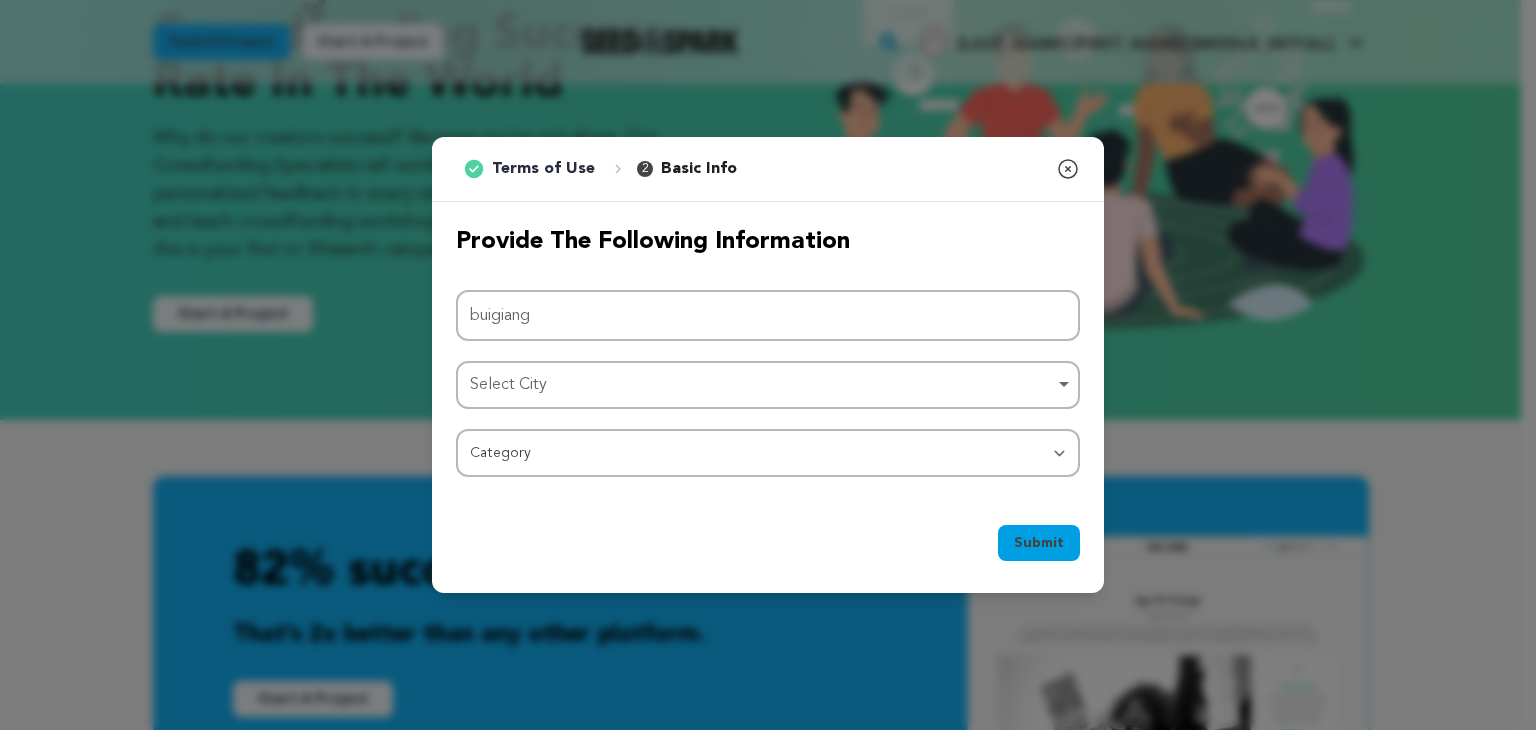 click on "Select City  Select City Remove item" at bounding box center (768, 385) 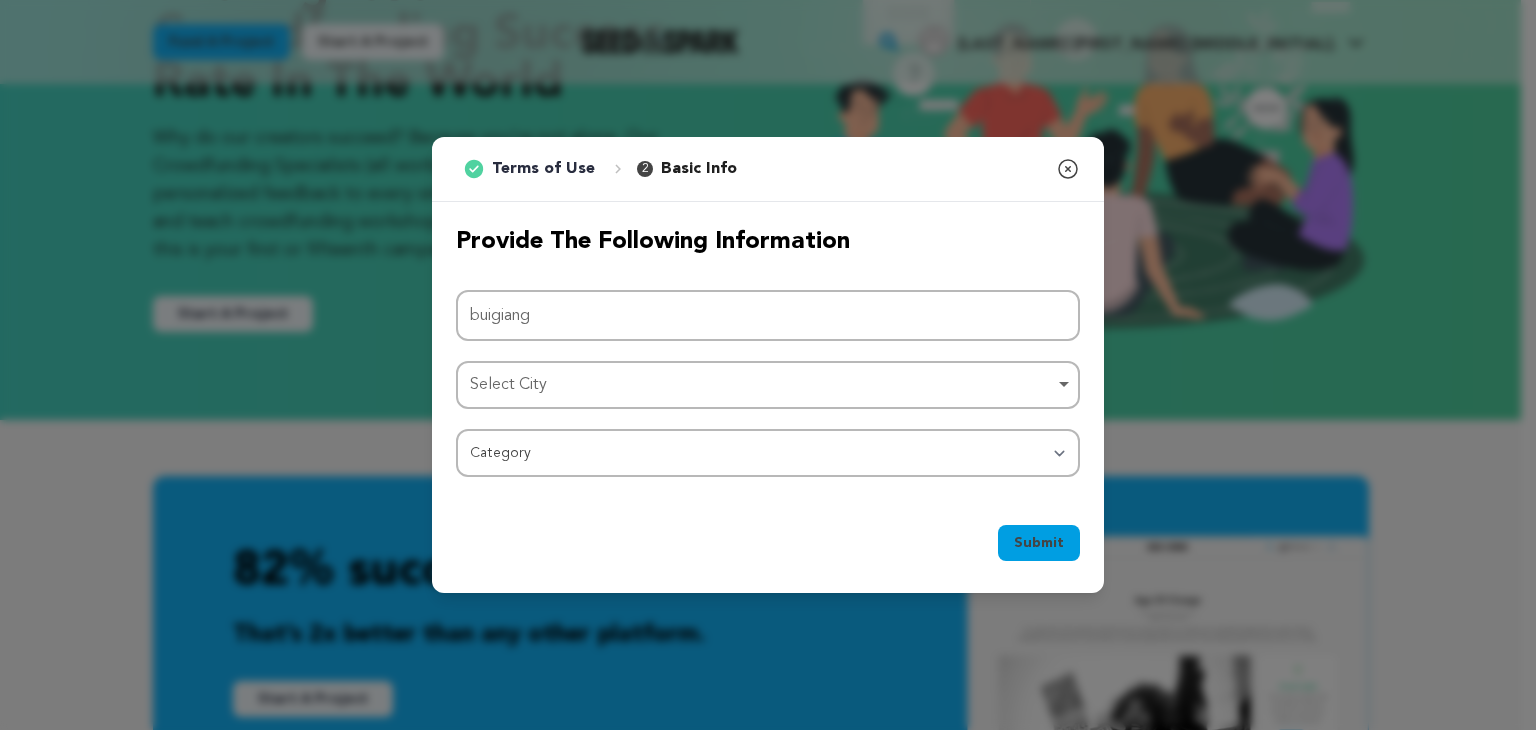 click on "Select City Remove item" at bounding box center [768, 385] 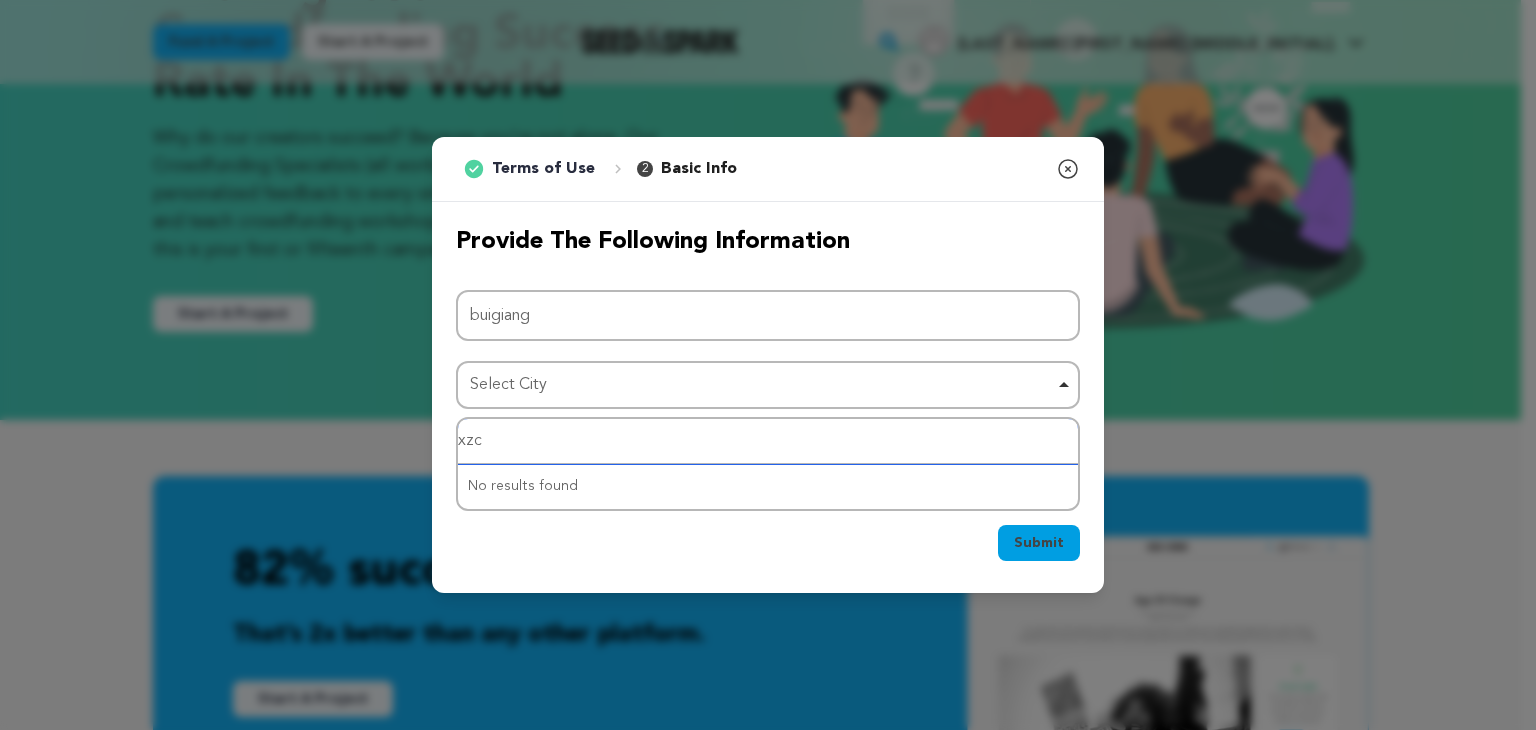 click on "No results found" at bounding box center [768, 486] 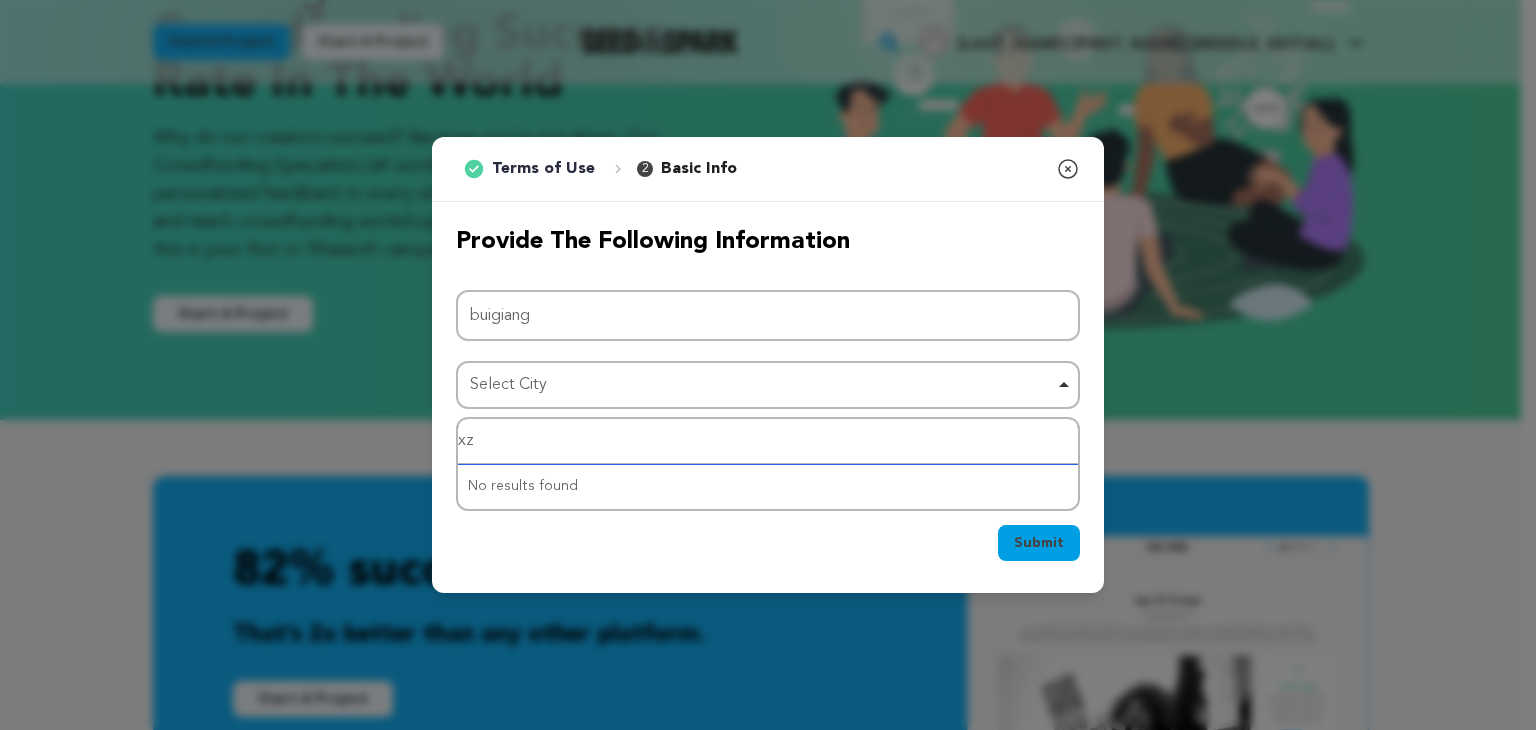 type on "x" 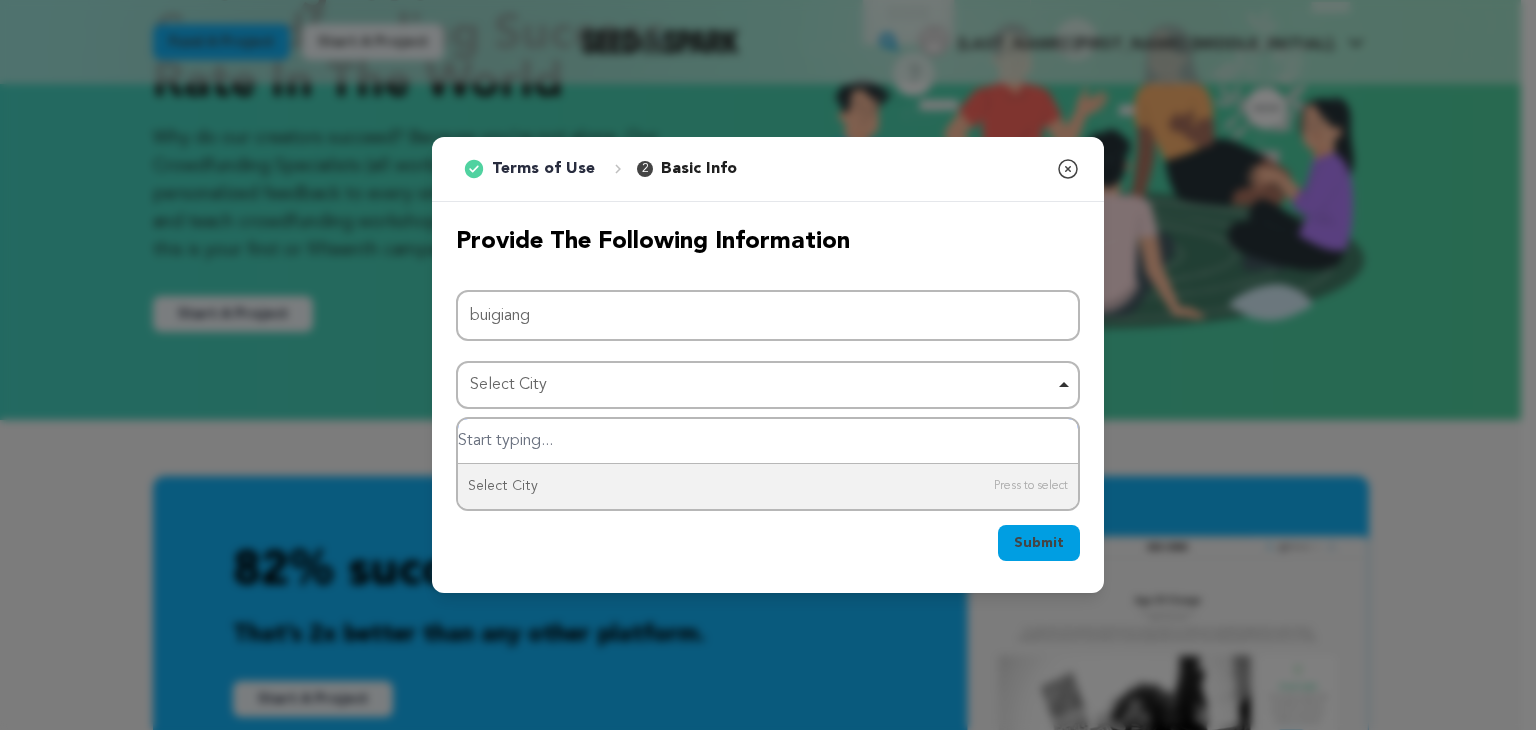 type on "g" 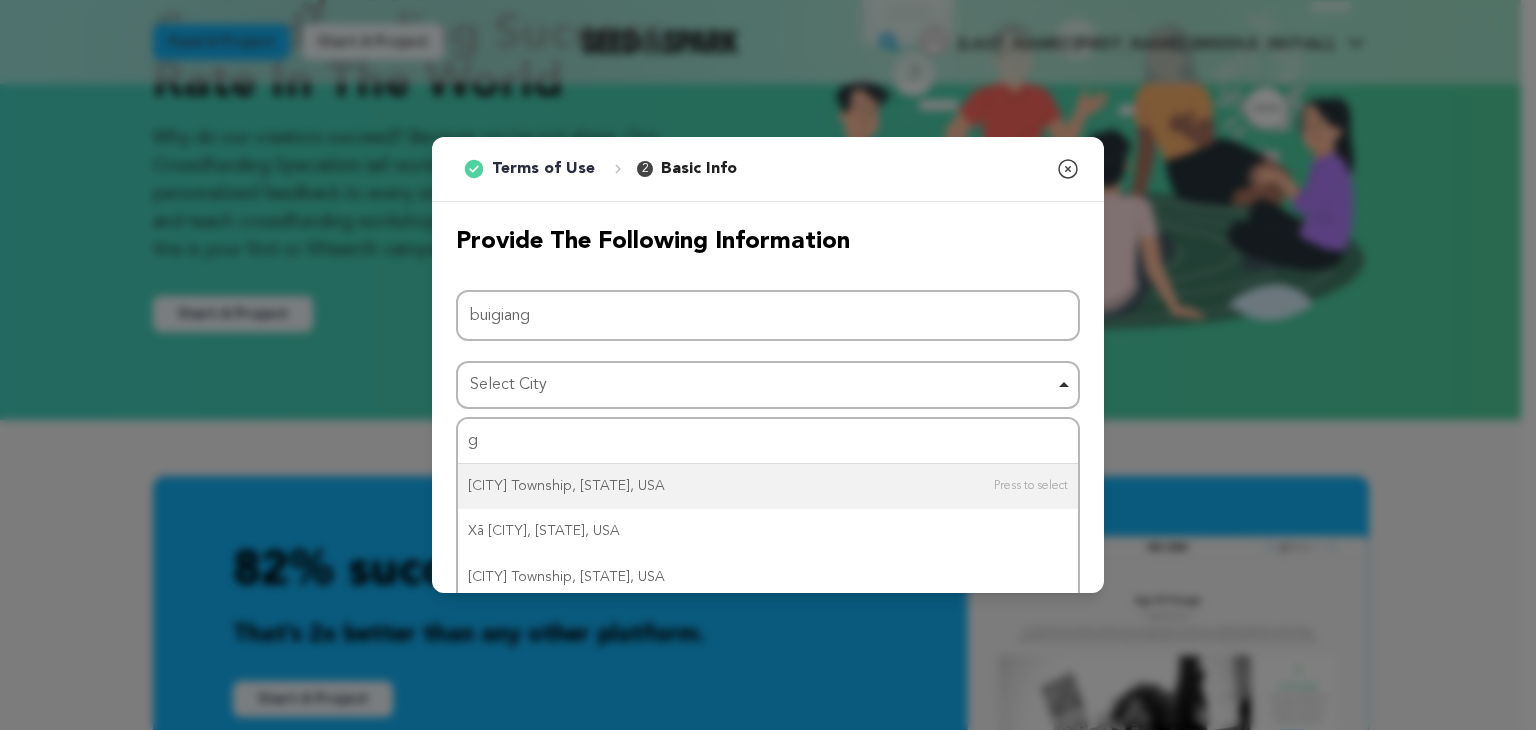 type 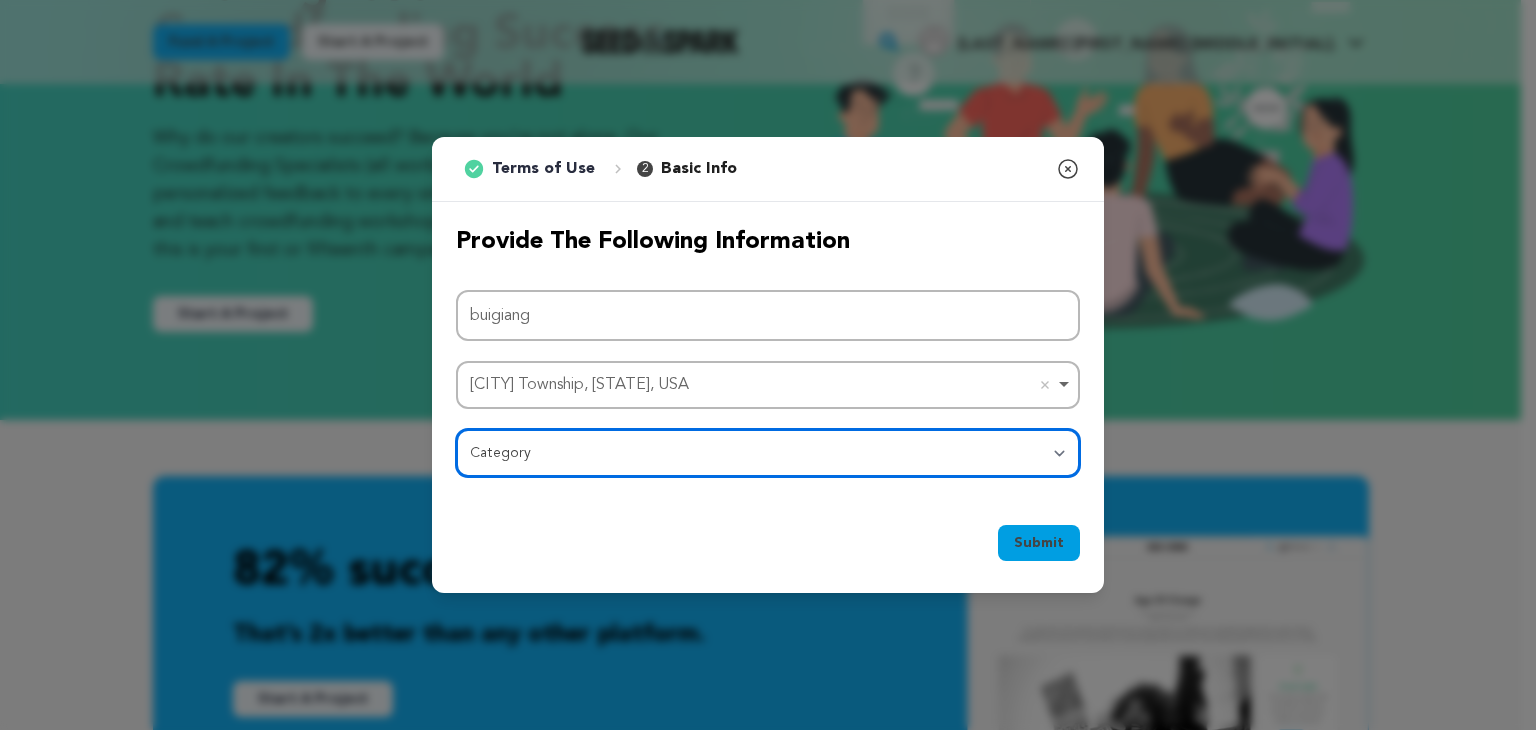 click on "Category
Film Feature
Film Short
Series
Film Festival
Company
Music Video
VR Experience
Comics
Artist Residency
Art & Photography
Collective
Dance
Games
Music
Radio & Podcasts
Orgs & Companies
Writing & Publishing
Venue & Spaces
Theatre" at bounding box center [768, 453] 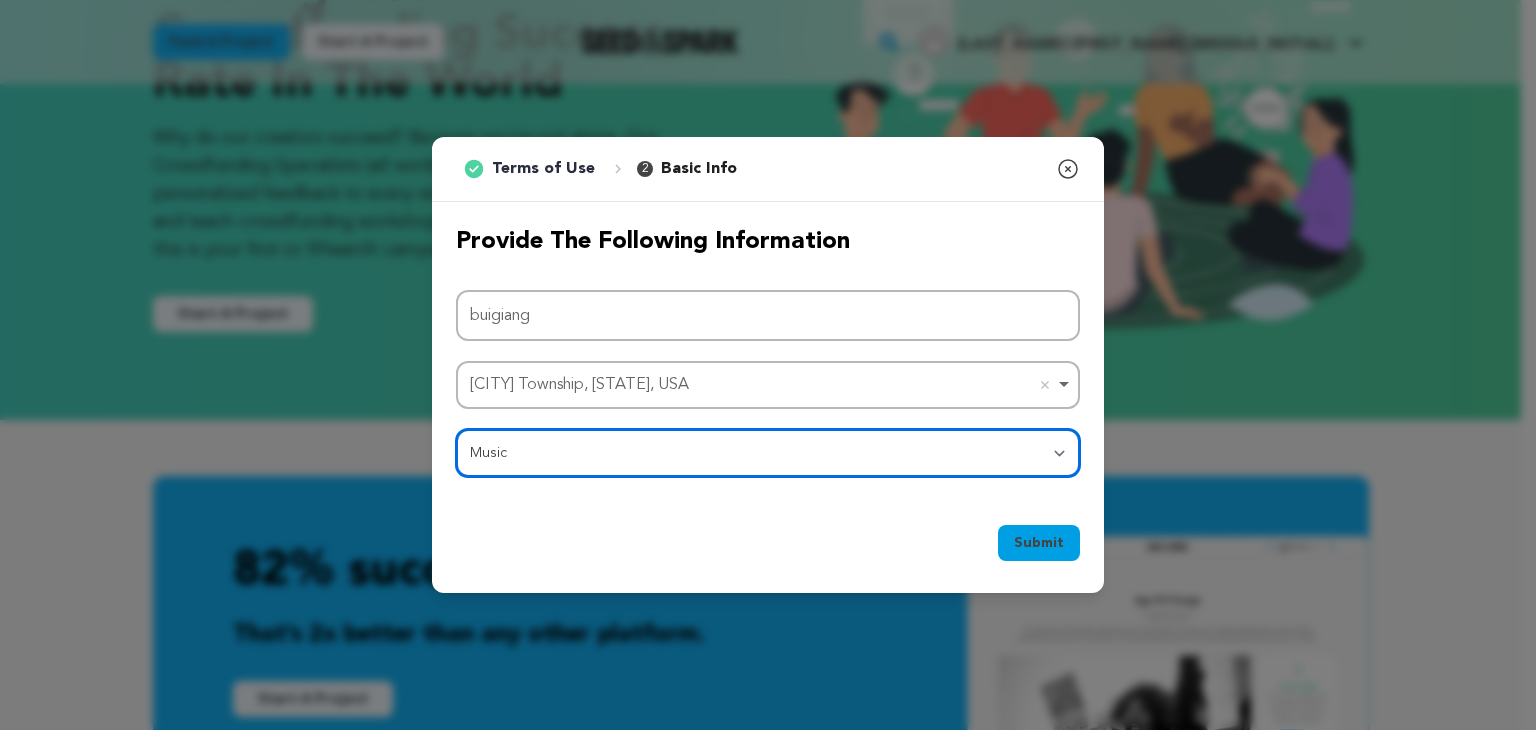 click on "Category
Film Feature
Film Short
Series
Film Festival
Company
Music Video
VR Experience
Comics
Artist Residency
Art & Photography
Collective
Dance
Games
Music
Radio & Podcasts
Orgs & Companies
Writing & Publishing
Venue & Spaces
Theatre" at bounding box center [768, 453] 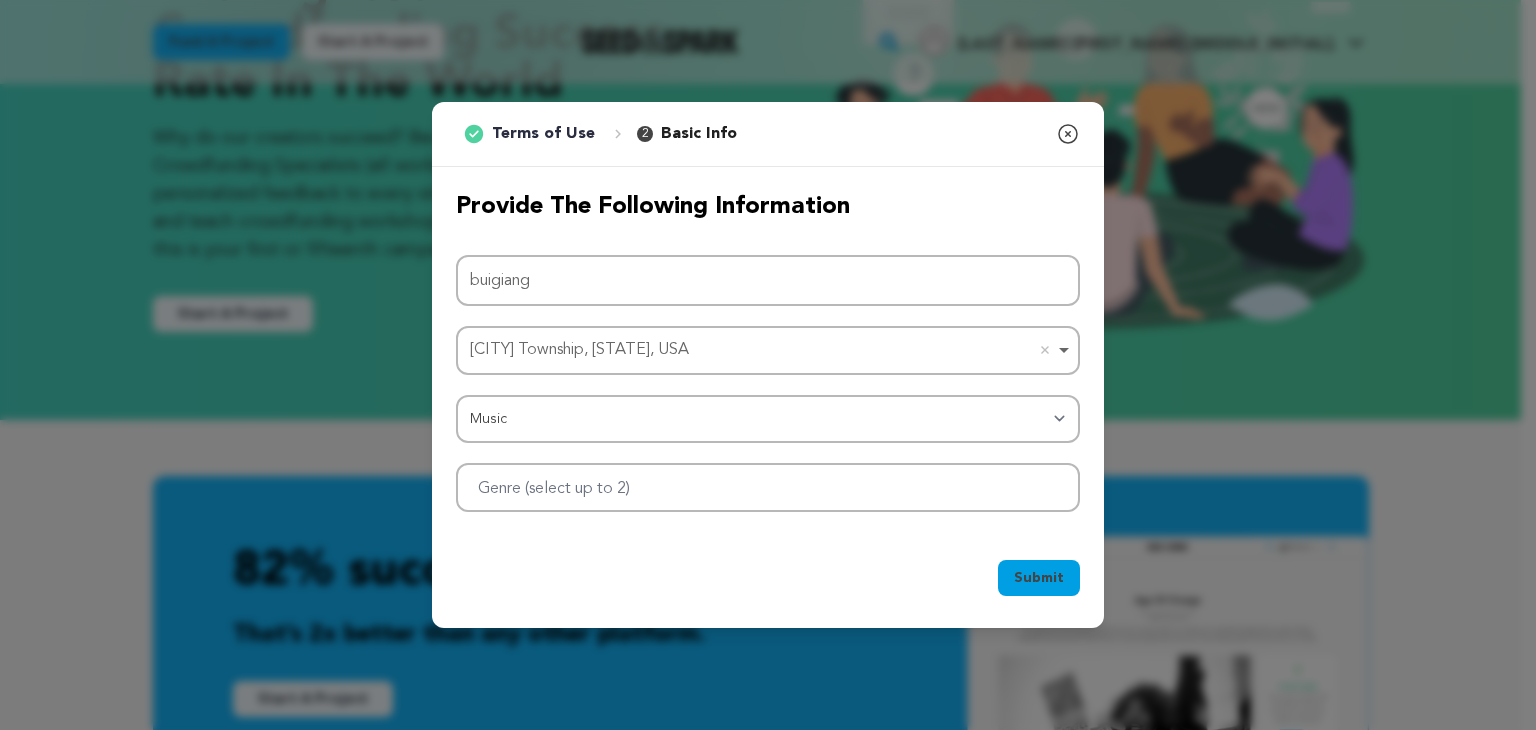 click on "Submit" at bounding box center (1039, 578) 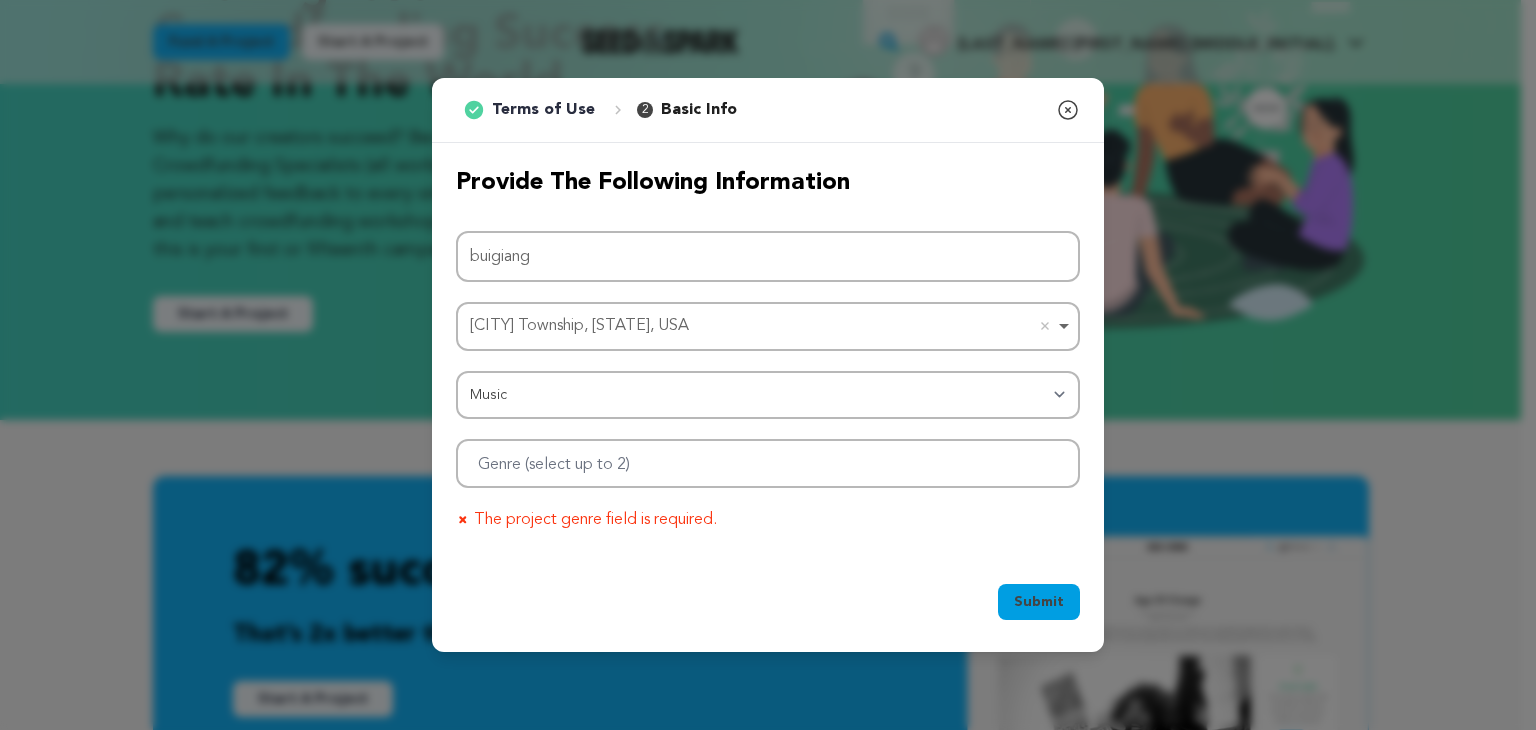 click at bounding box center (768, 463) 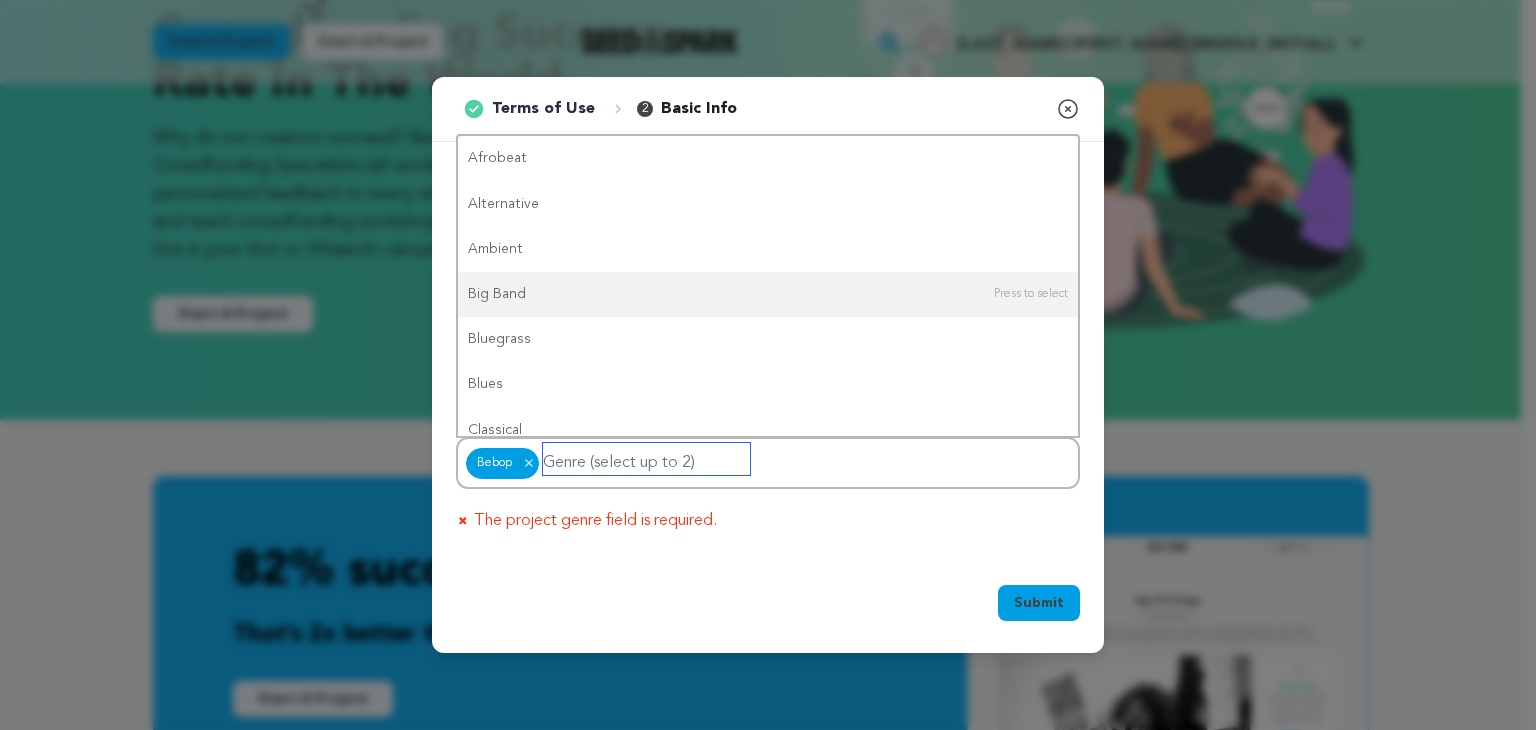 drag, startPoint x: 760, startPoint y: 273, endPoint x: 844, endPoint y: 463, distance: 207.74022 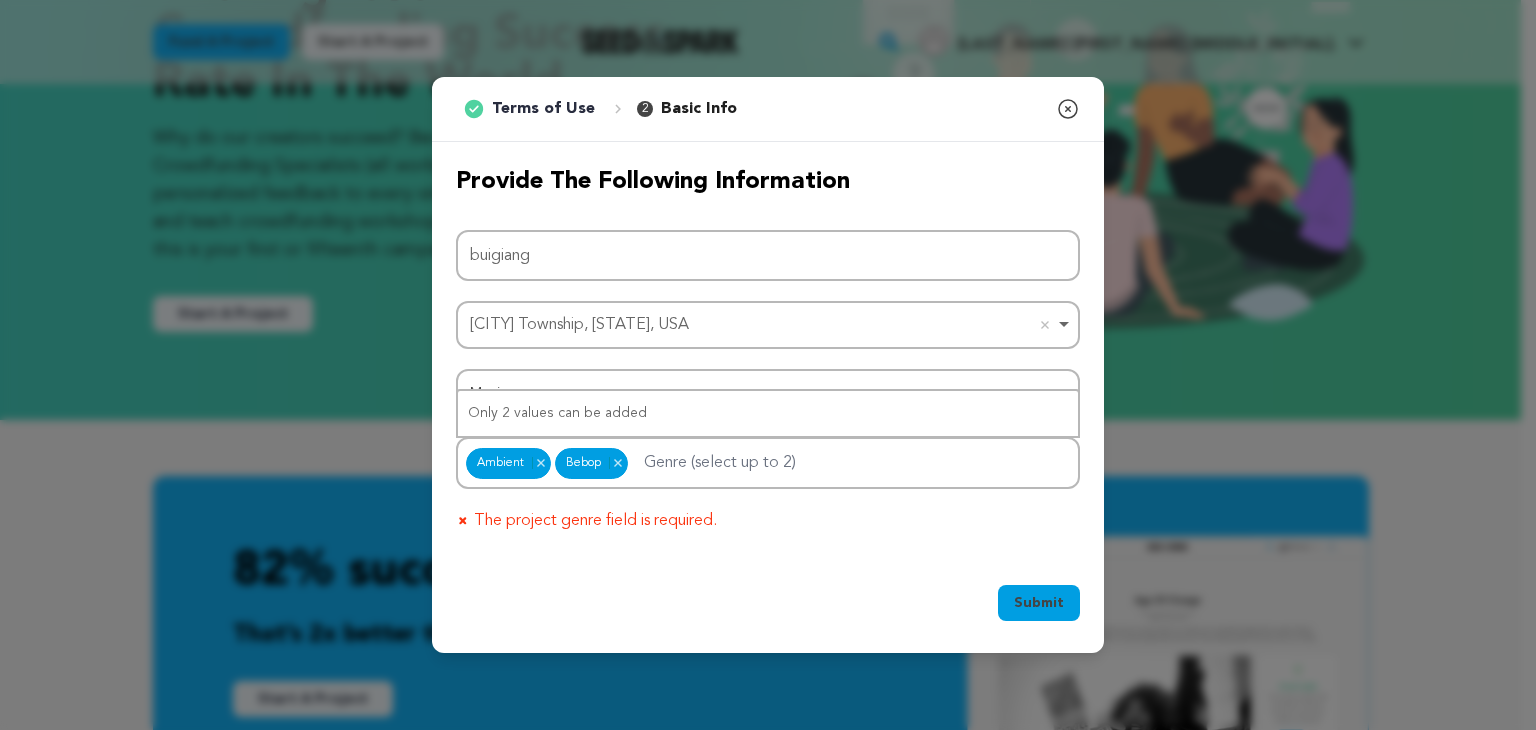 click on "Submit" at bounding box center [1039, 603] 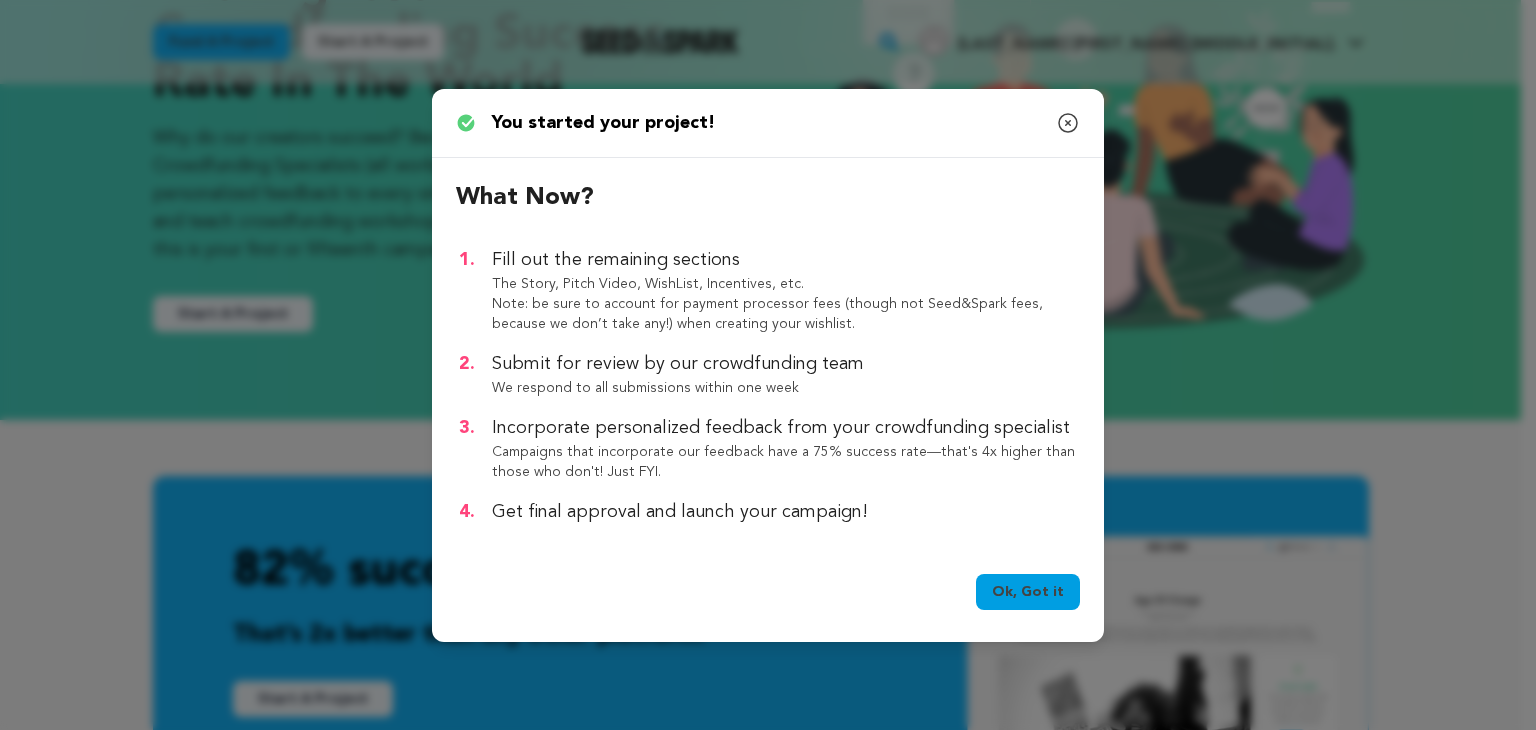 click on "Ok, Got it" at bounding box center (1028, 592) 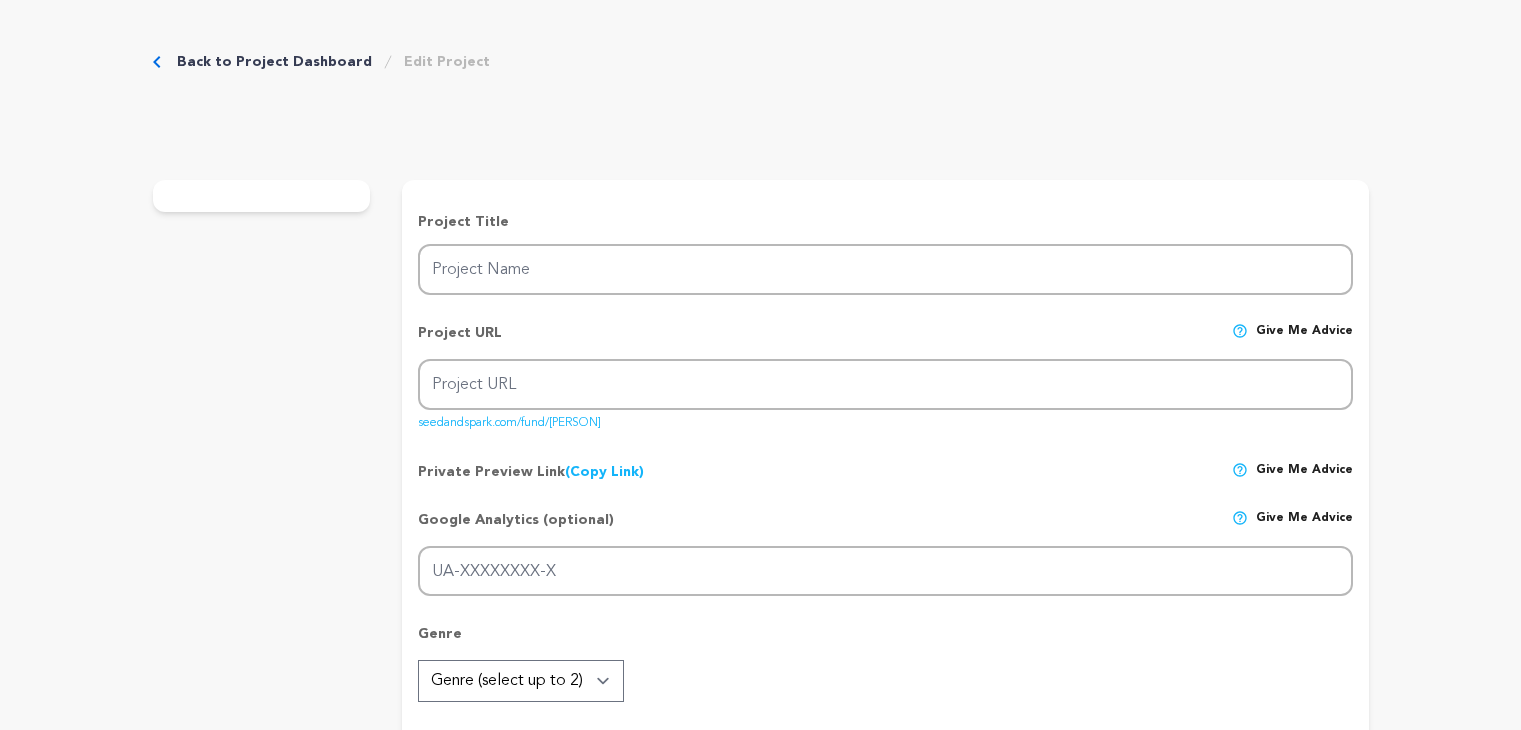 scroll, scrollTop: 0, scrollLeft: 0, axis: both 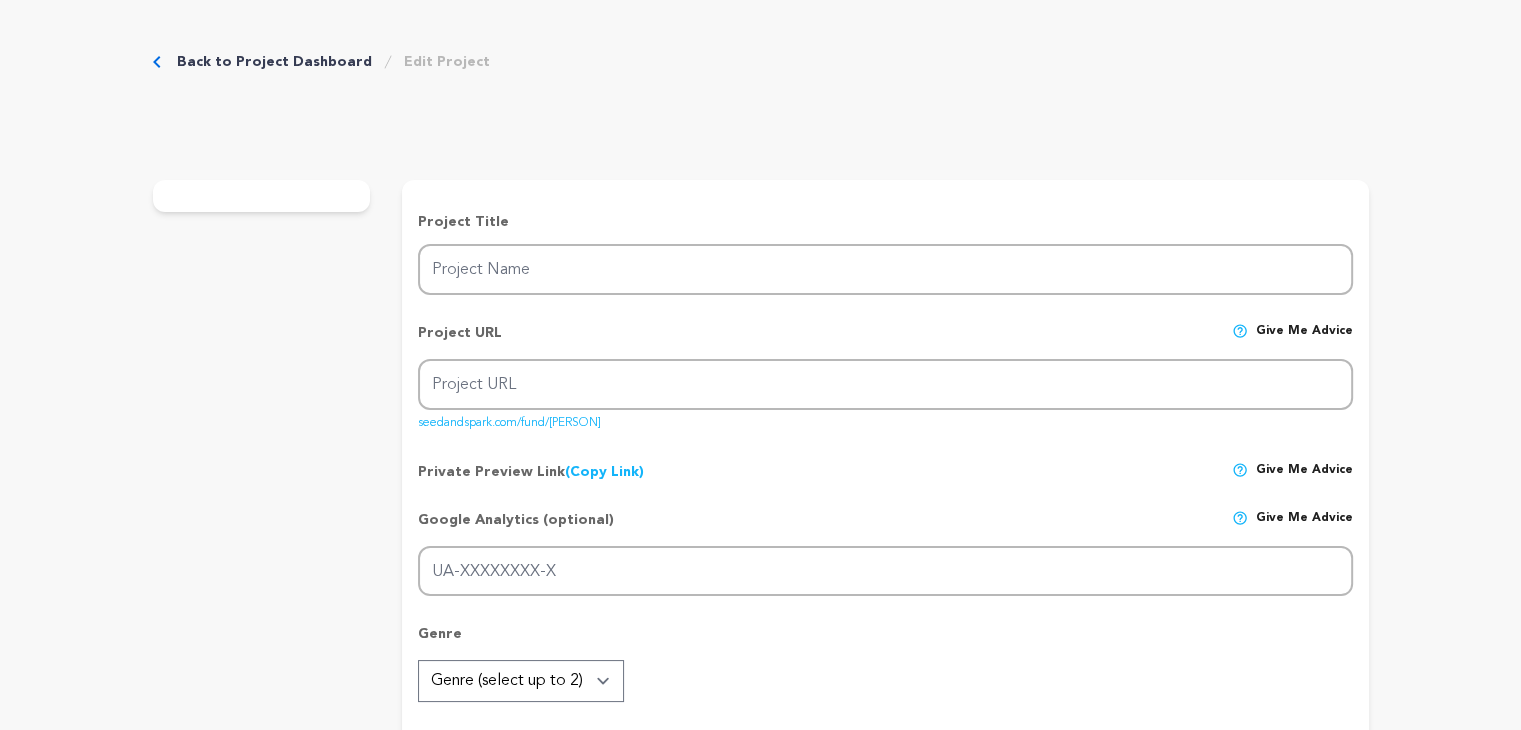 type on "buigiang" 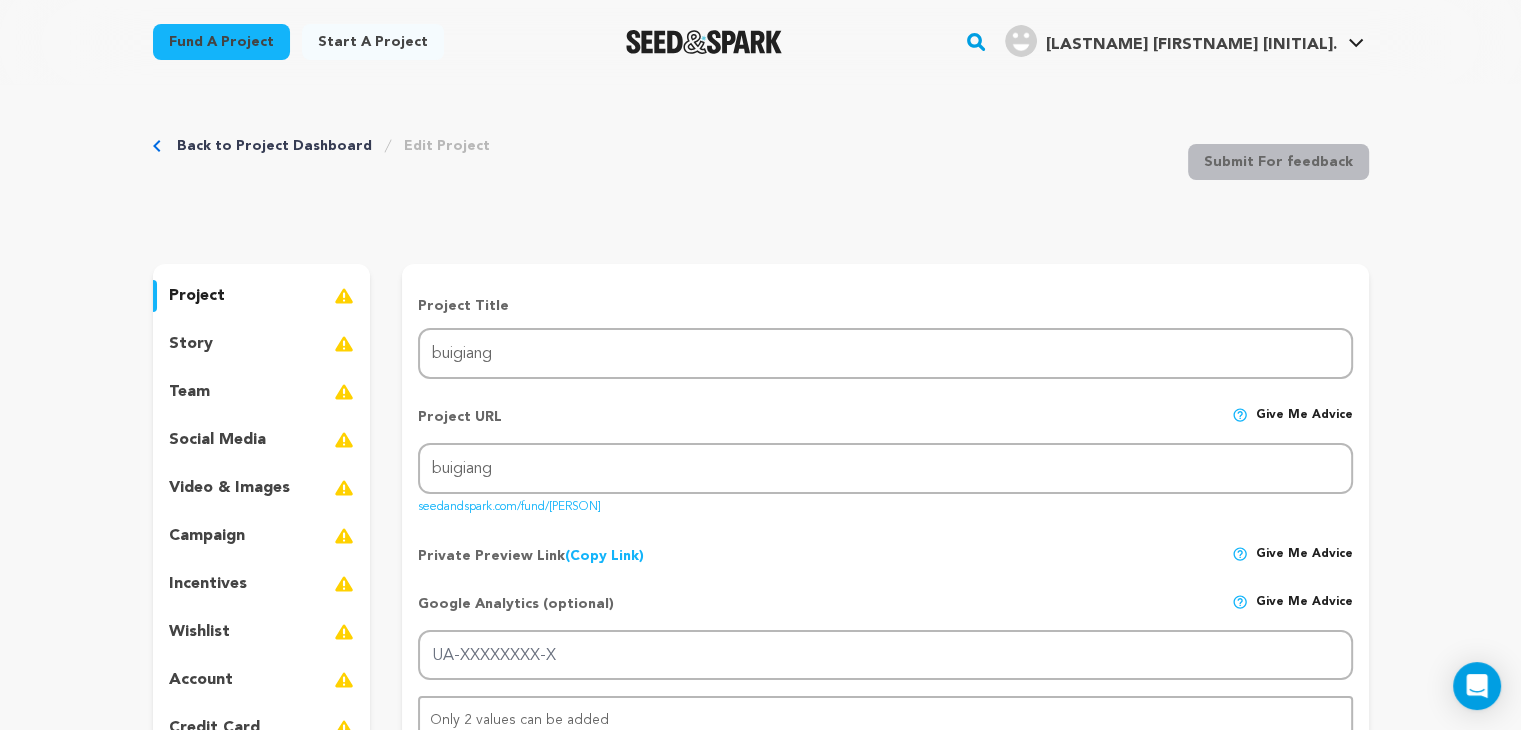 click at bounding box center (704, 42) 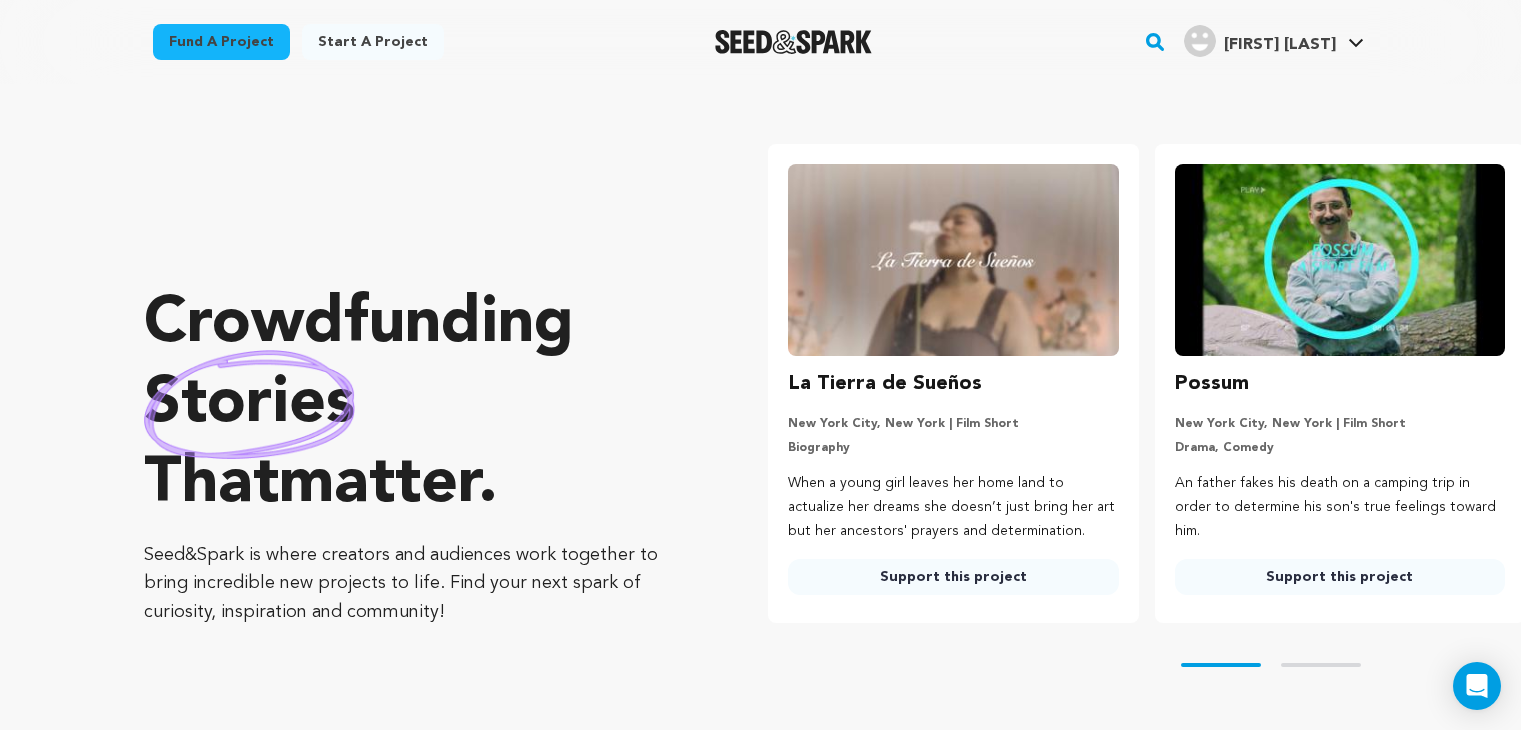 scroll, scrollTop: 0, scrollLeft: 0, axis: both 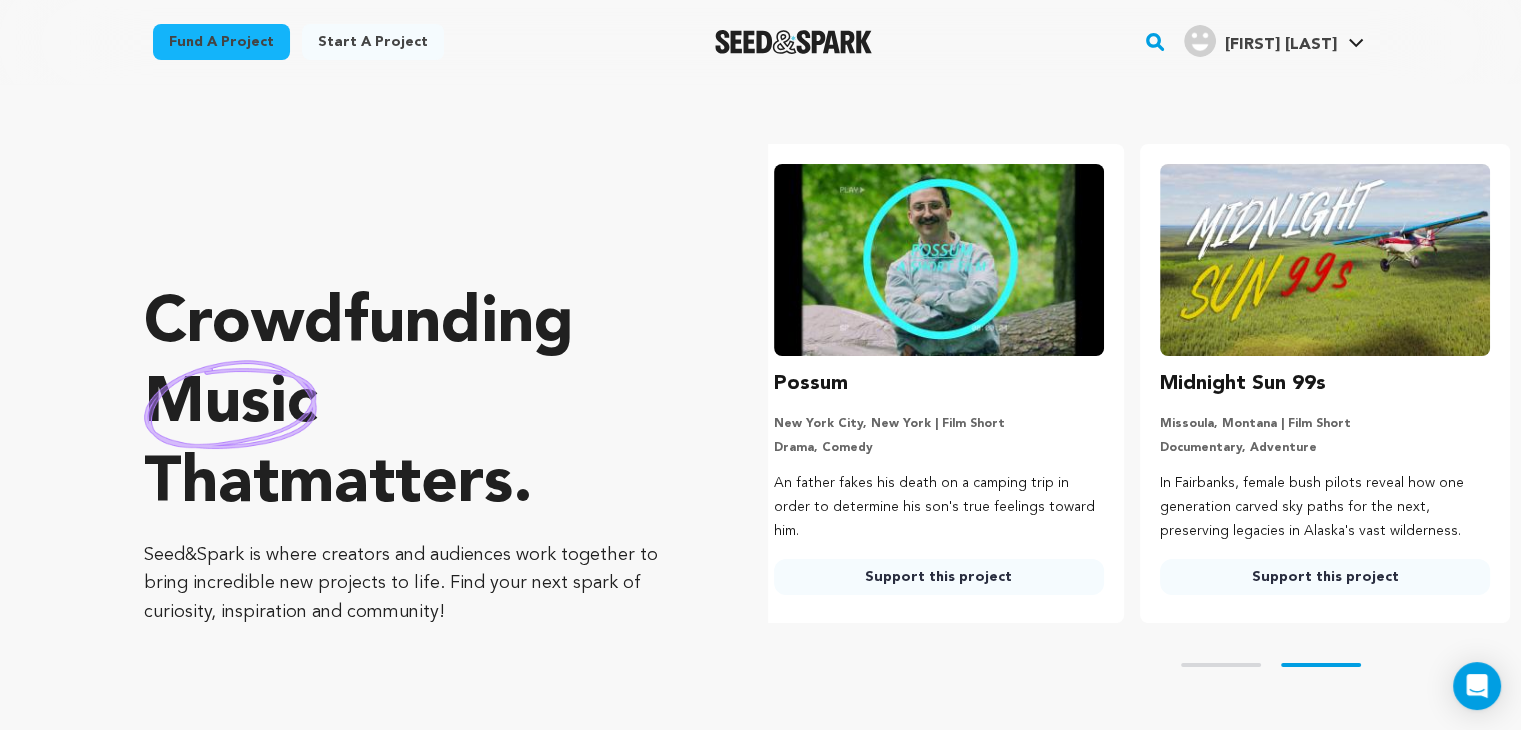 click on "Start a project" at bounding box center (373, 42) 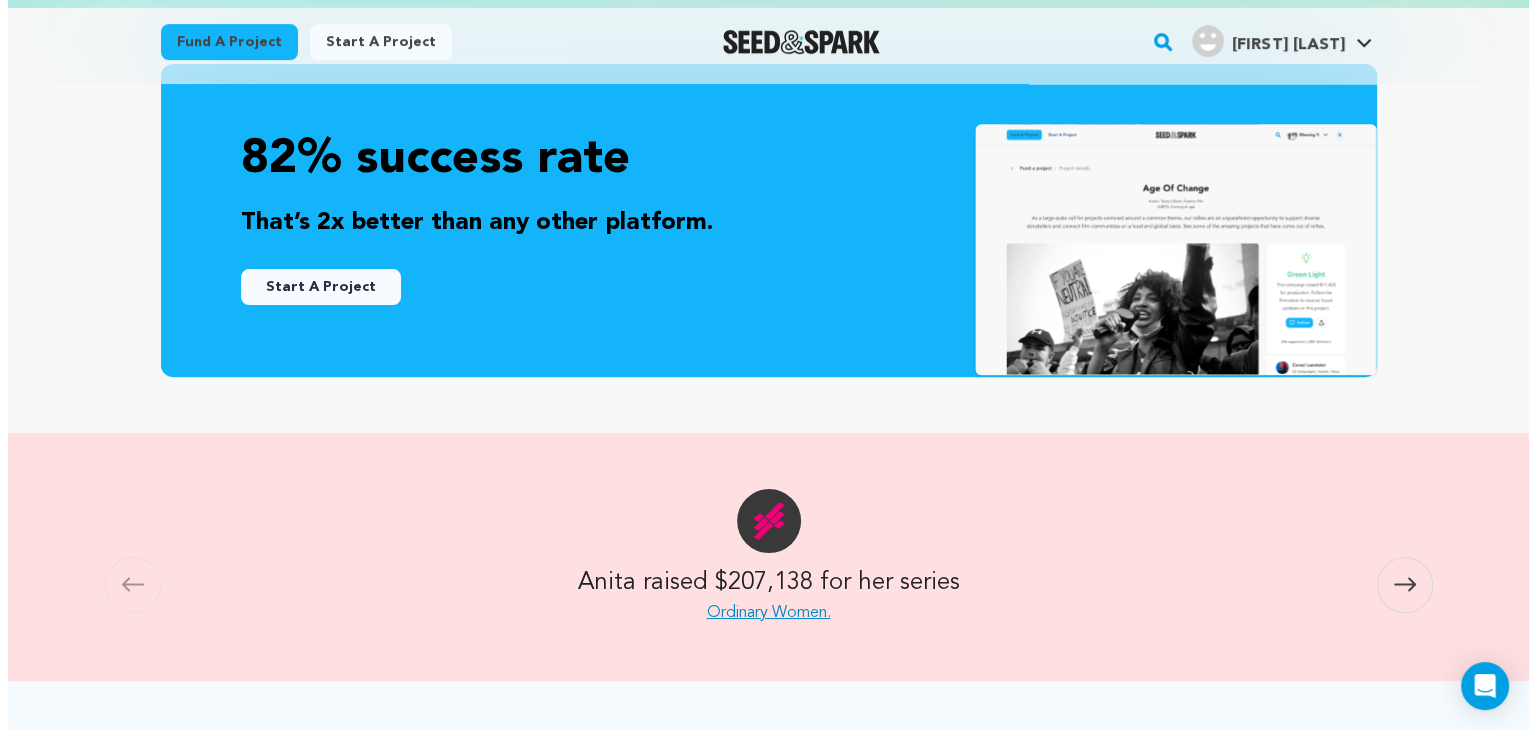 scroll, scrollTop: 500, scrollLeft: 0, axis: vertical 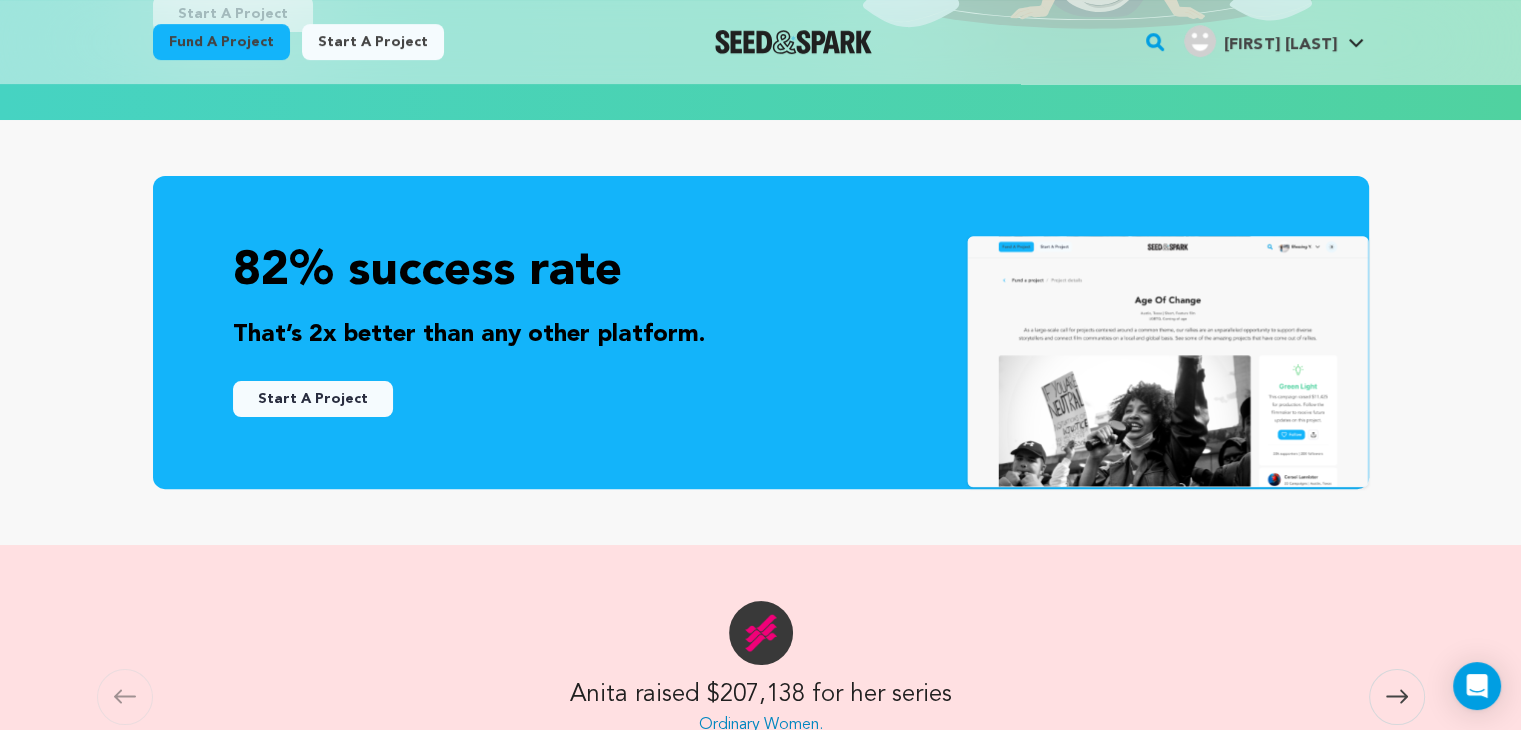 click on "Start A Project" at bounding box center [313, 399] 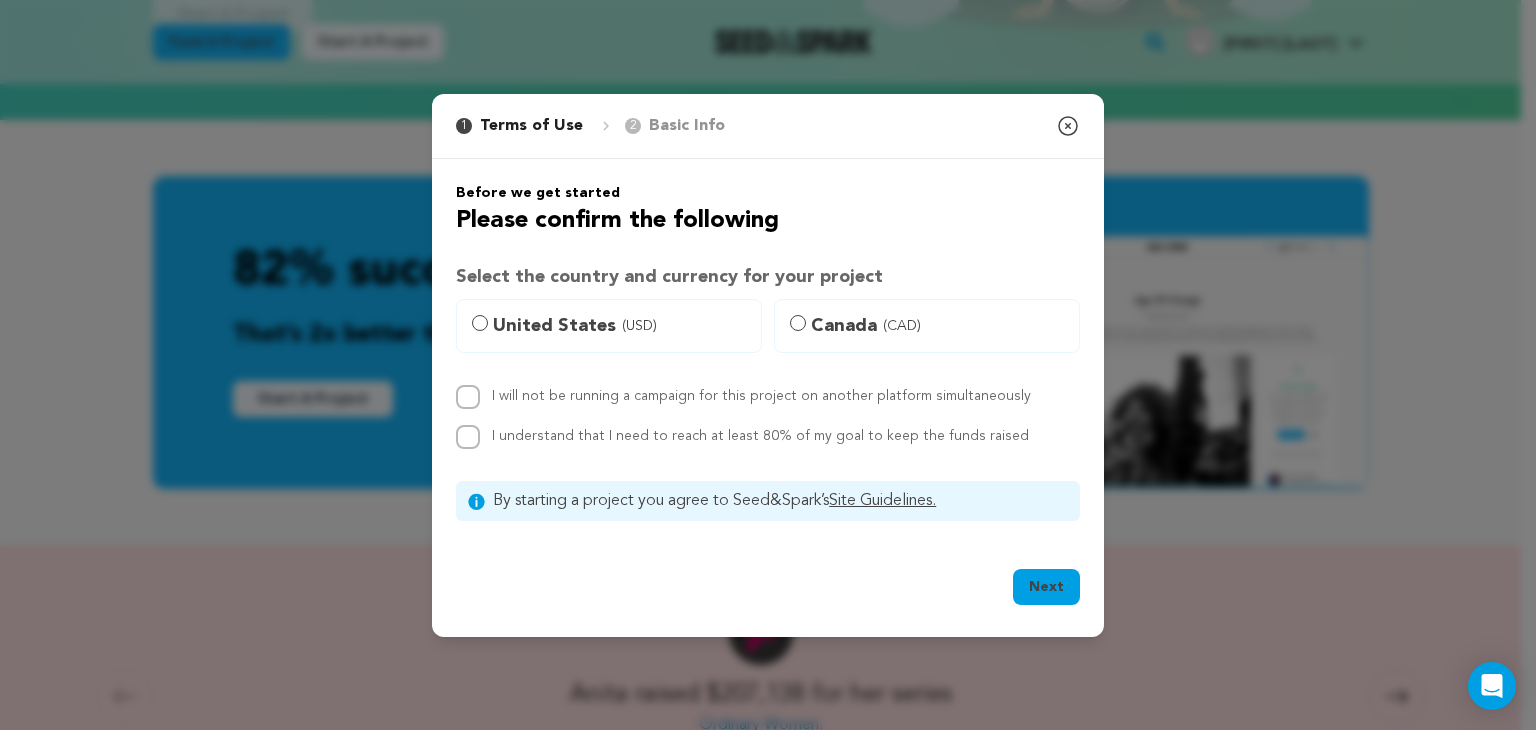 click on "Basic Info" at bounding box center (687, 126) 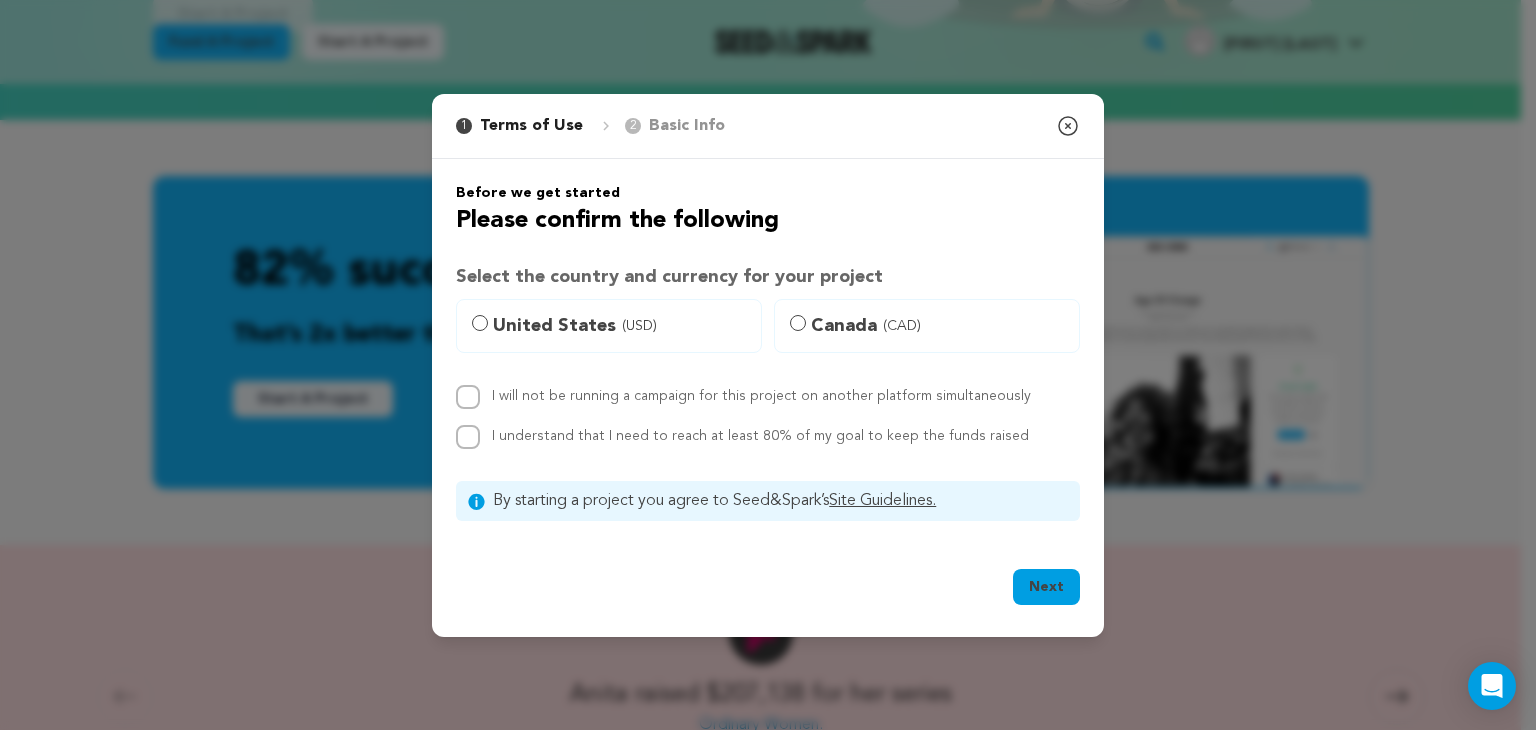 click on "United States
(USD)" at bounding box center (609, 326) 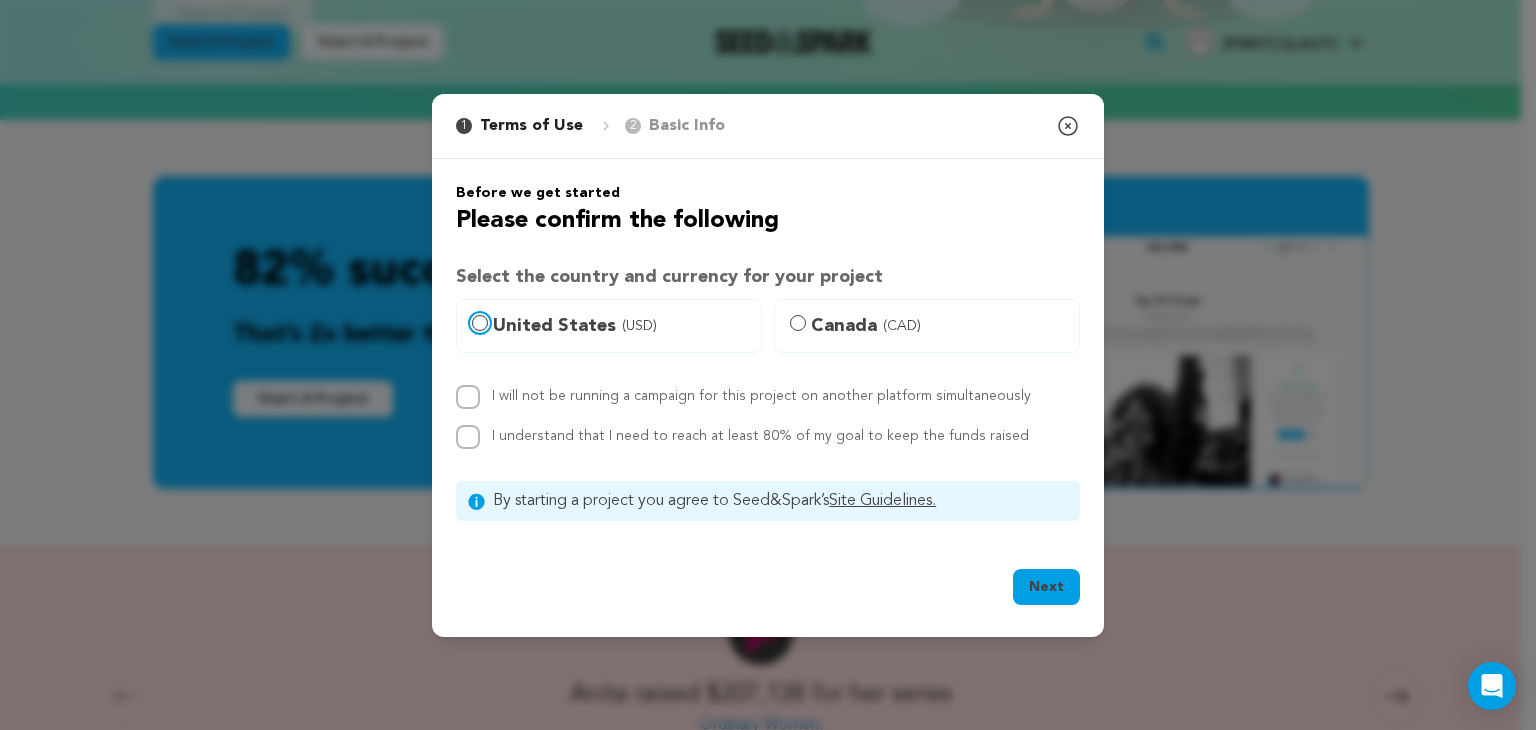 radio on "true" 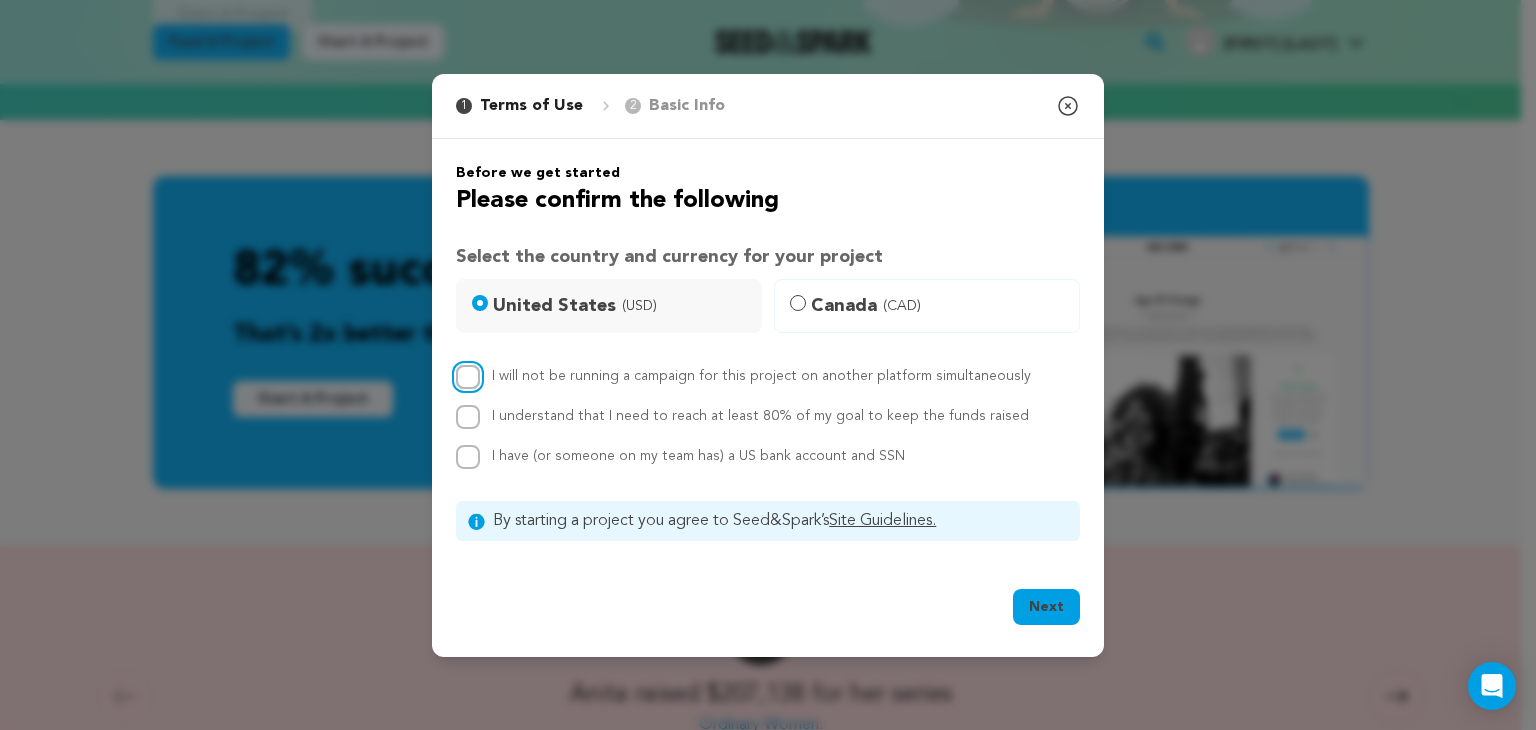 click on "I will not be running a campaign for this project on another platform
simultaneously" at bounding box center [468, 377] 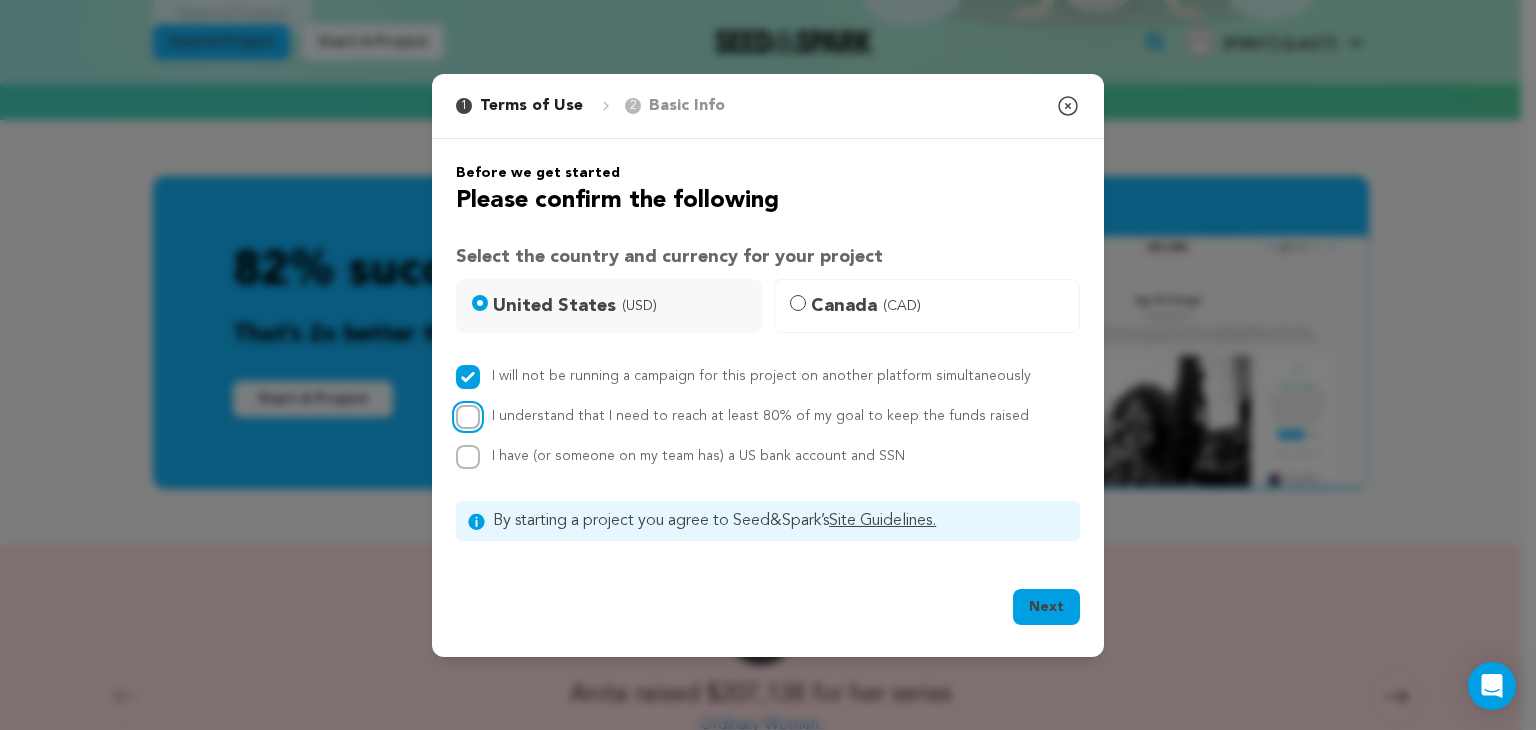click on "I understand that I need to reach at least 80% of my goal to keep the
funds raised" at bounding box center (468, 417) 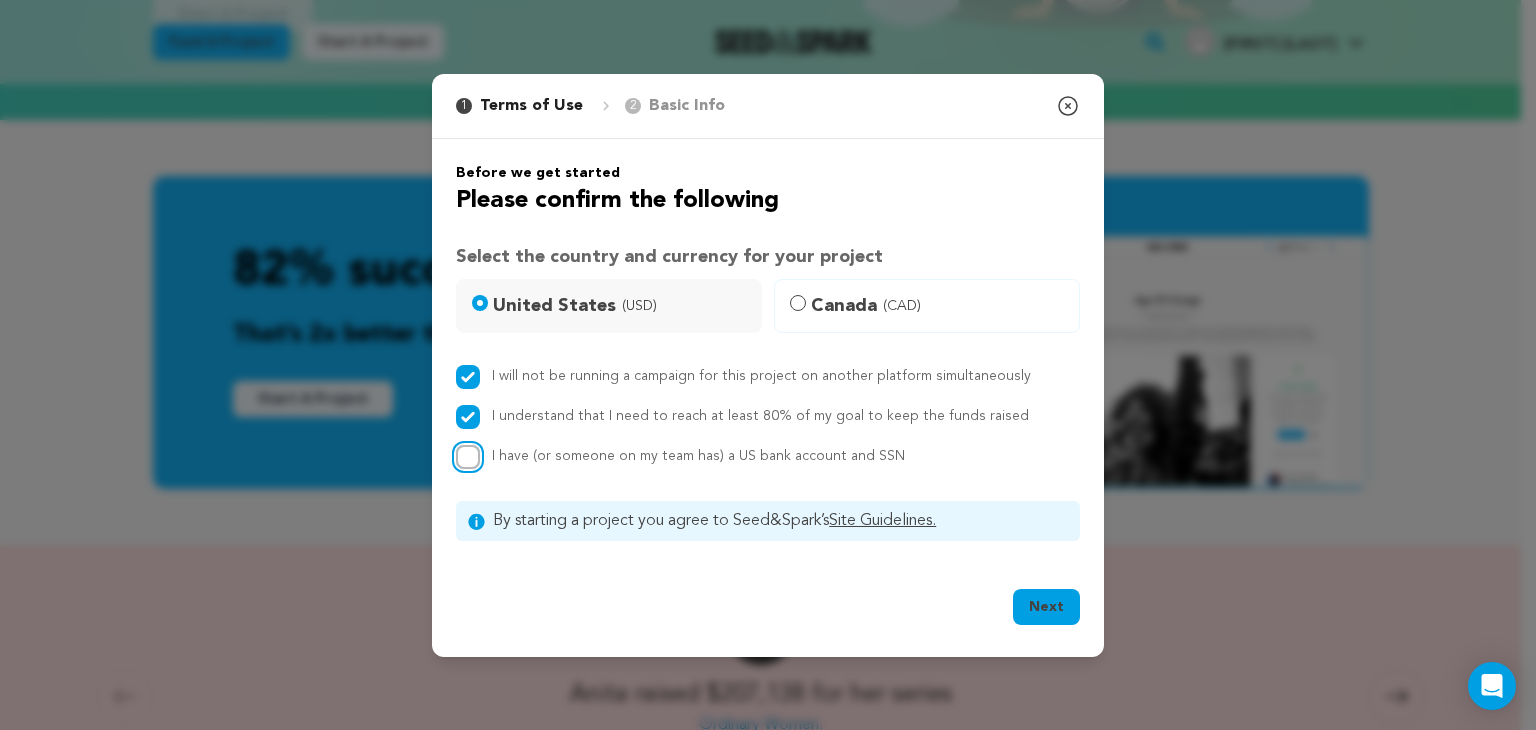click on "I have (or someone on my team has) a US bank account and SSN" at bounding box center (468, 457) 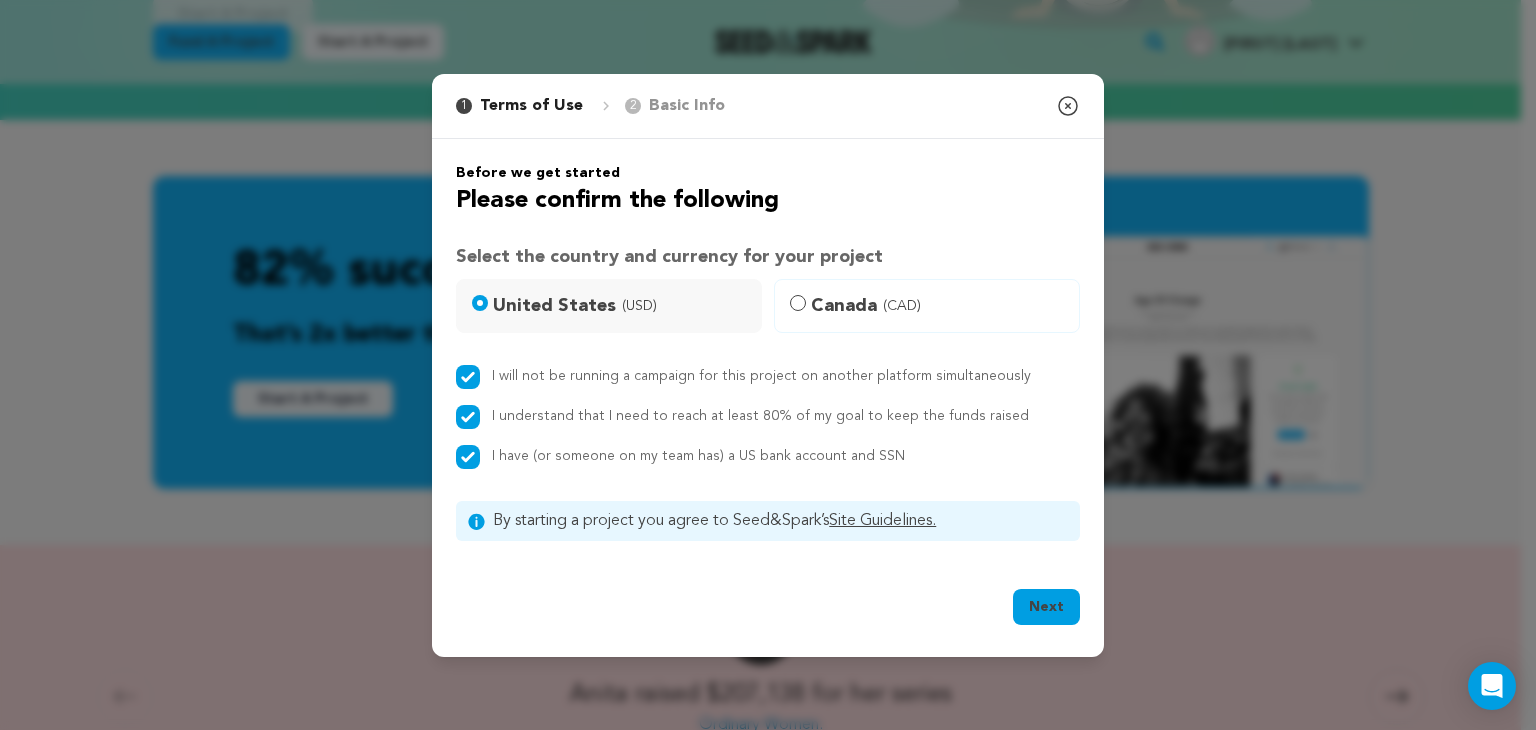 click on "Next" at bounding box center [1046, 607] 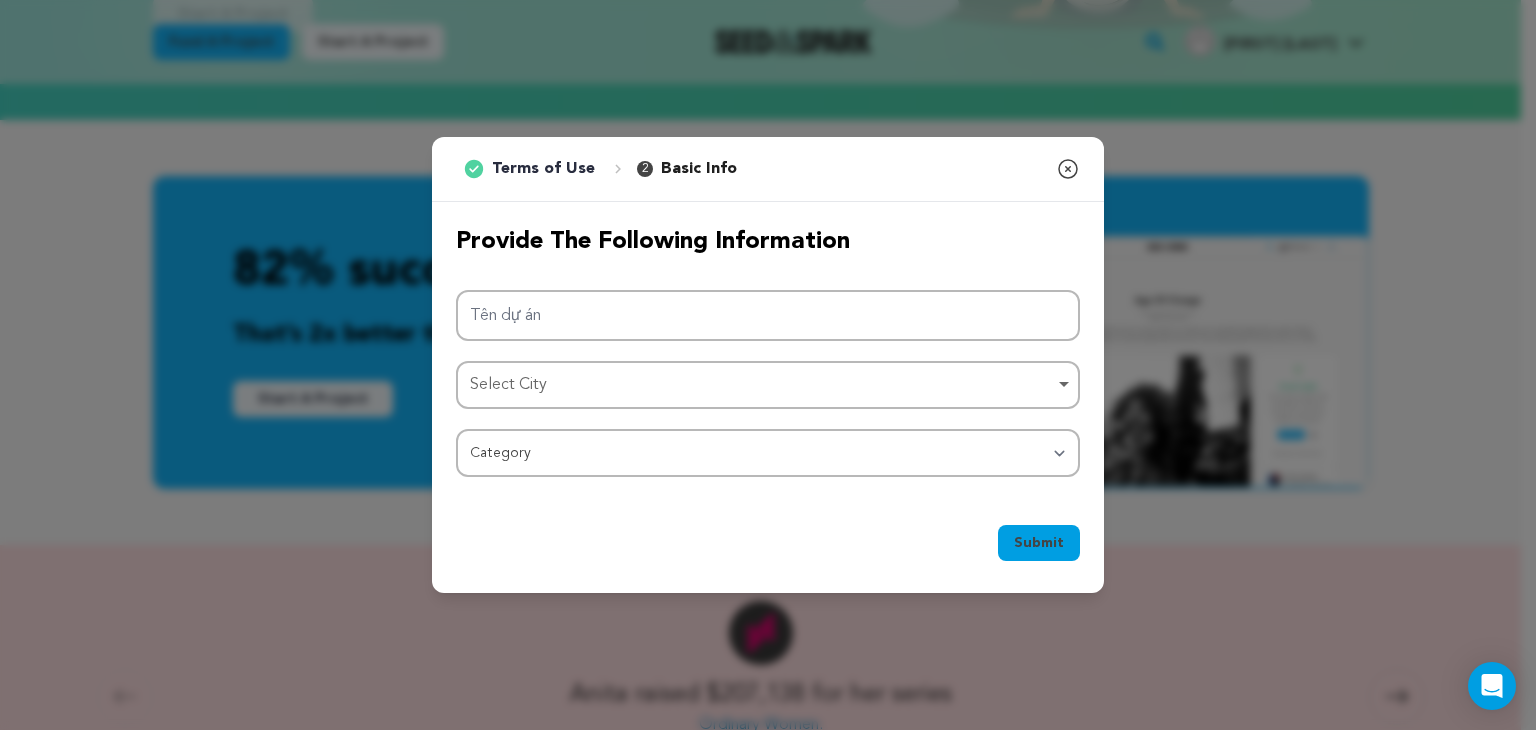 scroll, scrollTop: 556, scrollLeft: 0, axis: vertical 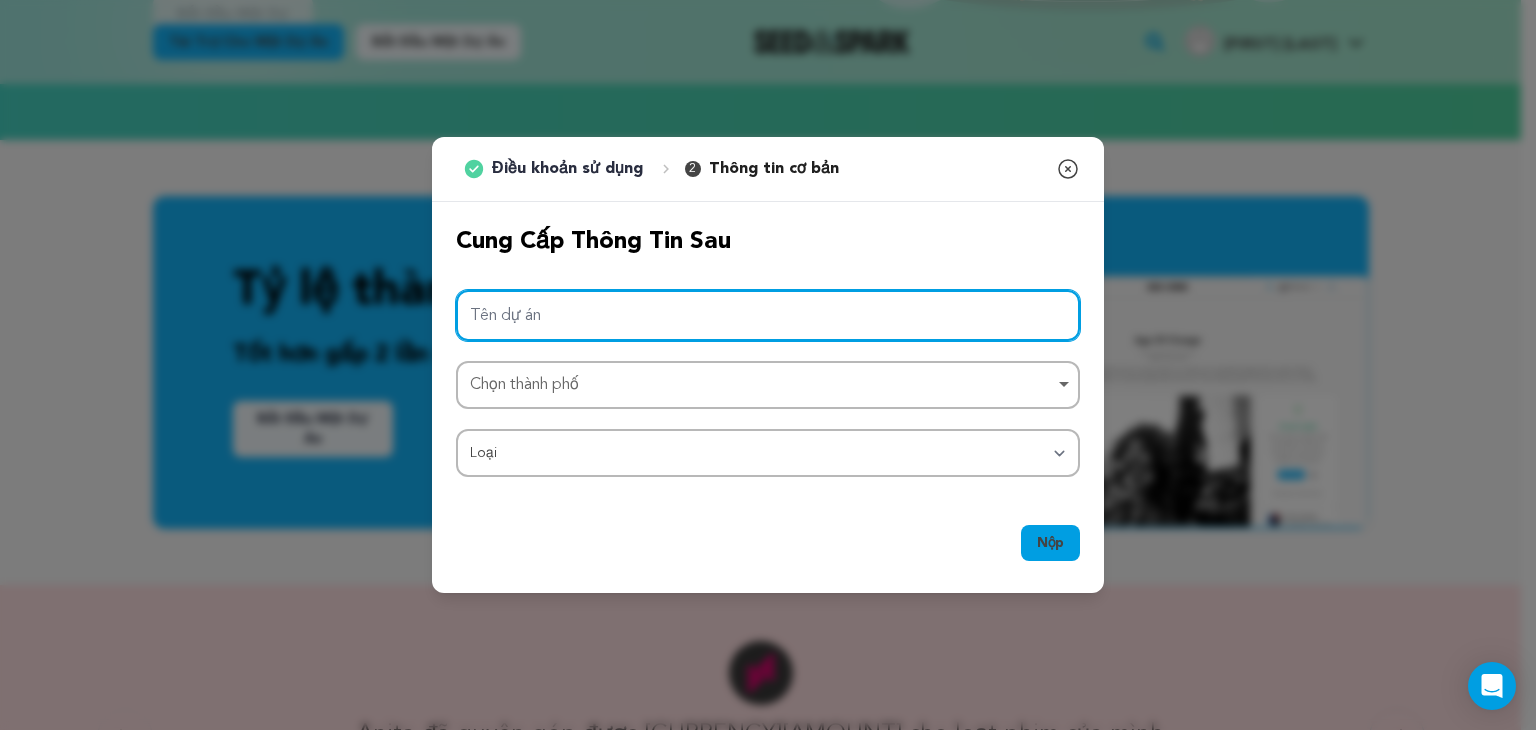 click on "Tên dự án" at bounding box center (768, 315) 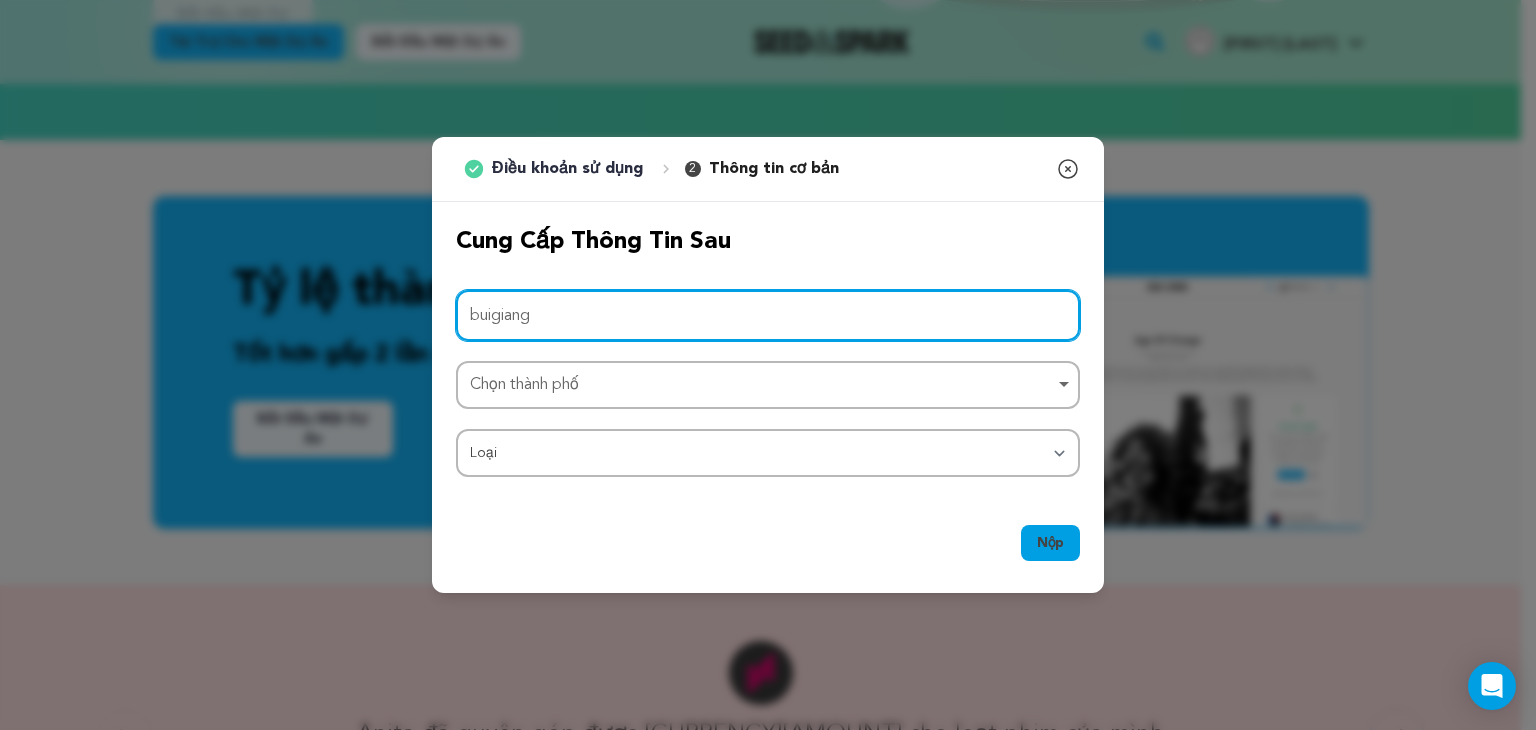 click on "Chọn thành phố Xóa mục" at bounding box center (762, 385) 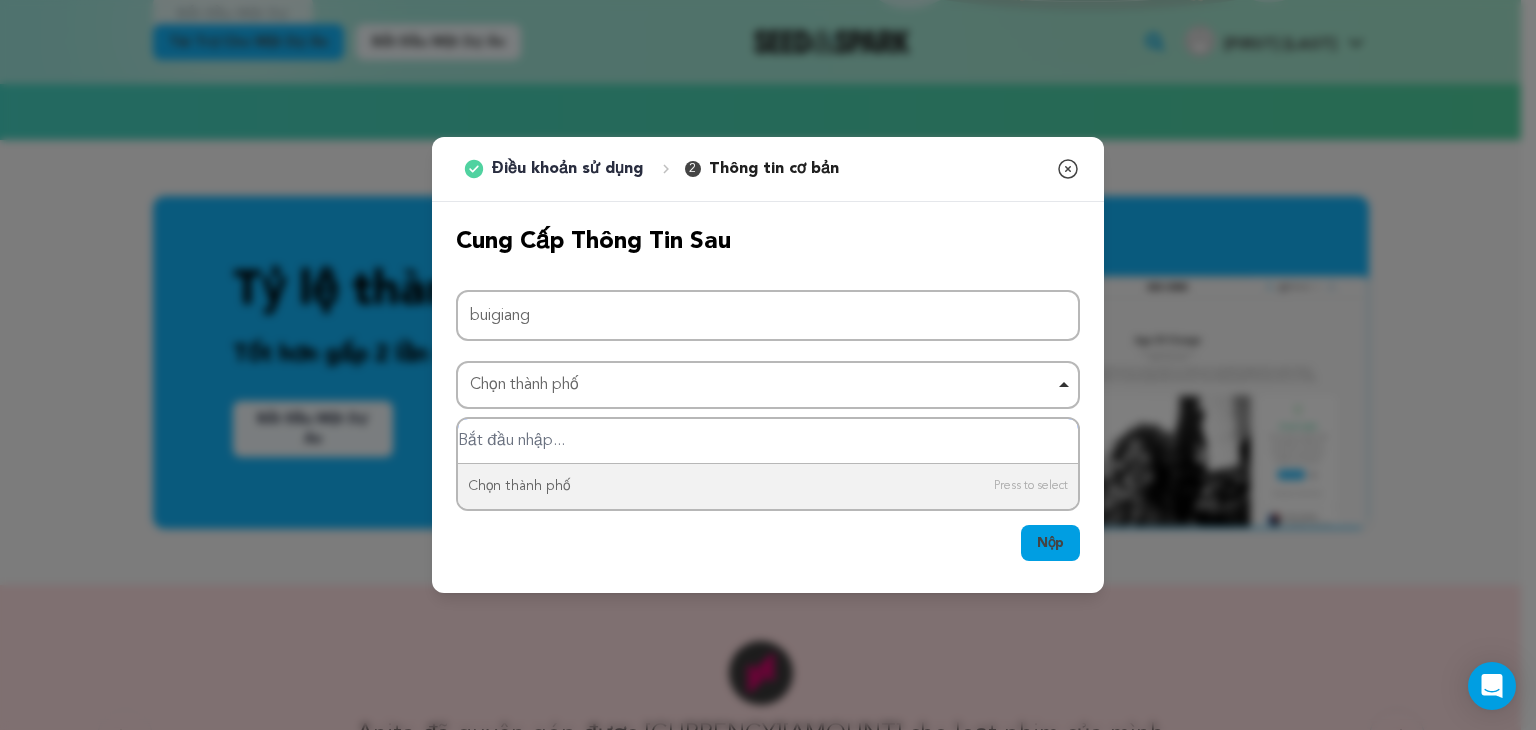 click at bounding box center [768, 441] 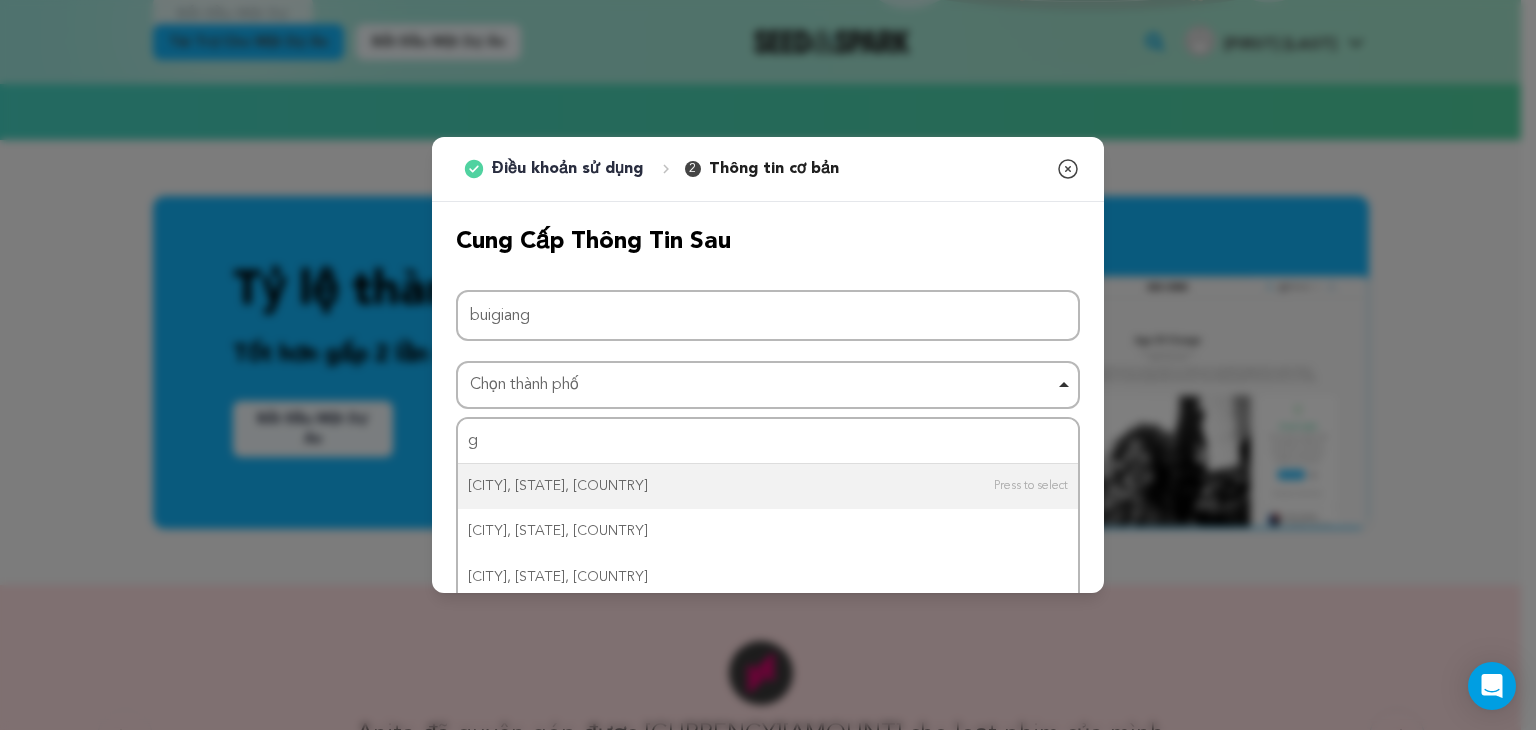type 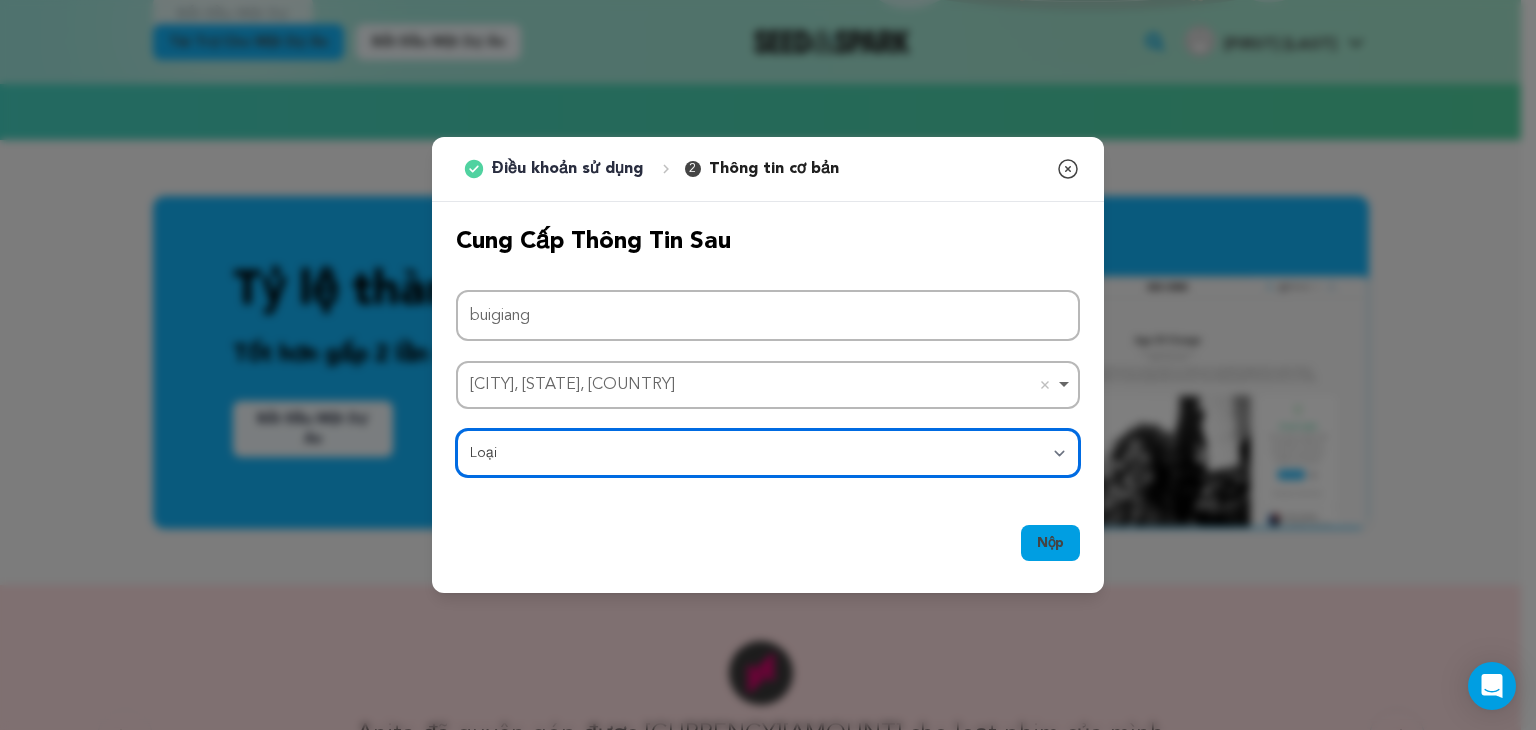 click on "Loại
Phim truyện
Phim ngắn
Loạt
Liên hoan phim
Công ty
Video âm nhạc
Trải nghiệm VR
Truyện tranh
Nghệ sĩ lưu trú
Nghệ thuật & Nhiếp ảnh
Tập thể
Nhảy
Trò chơi
Âm nhạc
Đài phát thanh & Podcast
Tổ chức & Công ty
Viết & Xuất bản
Địa điểm & Không gian" at bounding box center (768, 453) 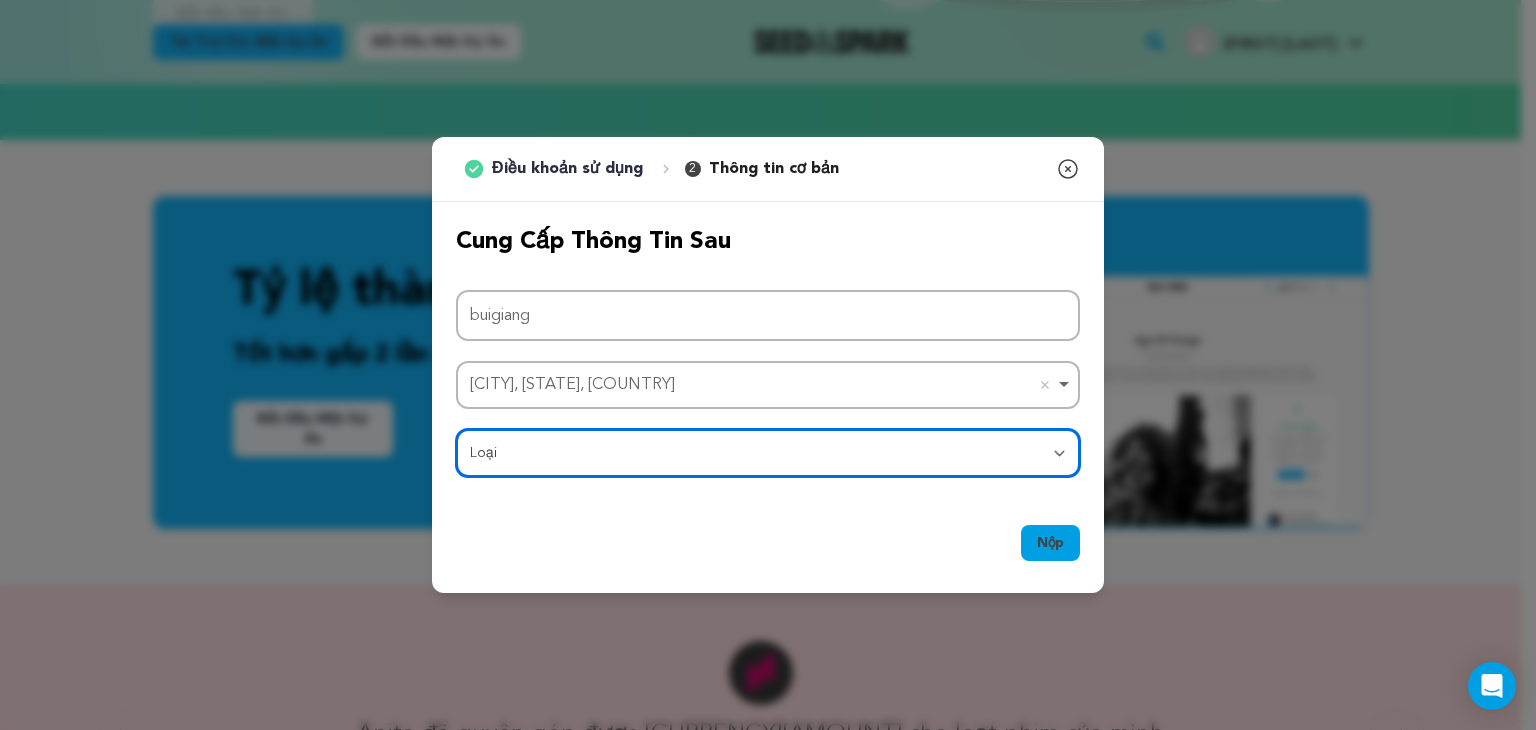 click on "Loại
Phim truyện
Phim ngắn
Loạt
Liên hoan phim
Công ty
Video âm nhạc
Trải nghiệm VR
Truyện tranh
Nghệ sĩ lưu trú
Nghệ thuật & Nhiếp ảnh
Tập thể
Nhảy
Trò chơi
Âm nhạc
Đài phát thanh & Podcast
Tổ chức & Công ty
Viết & Xuất bản
Địa điểm & Không gian" at bounding box center (768, 453) 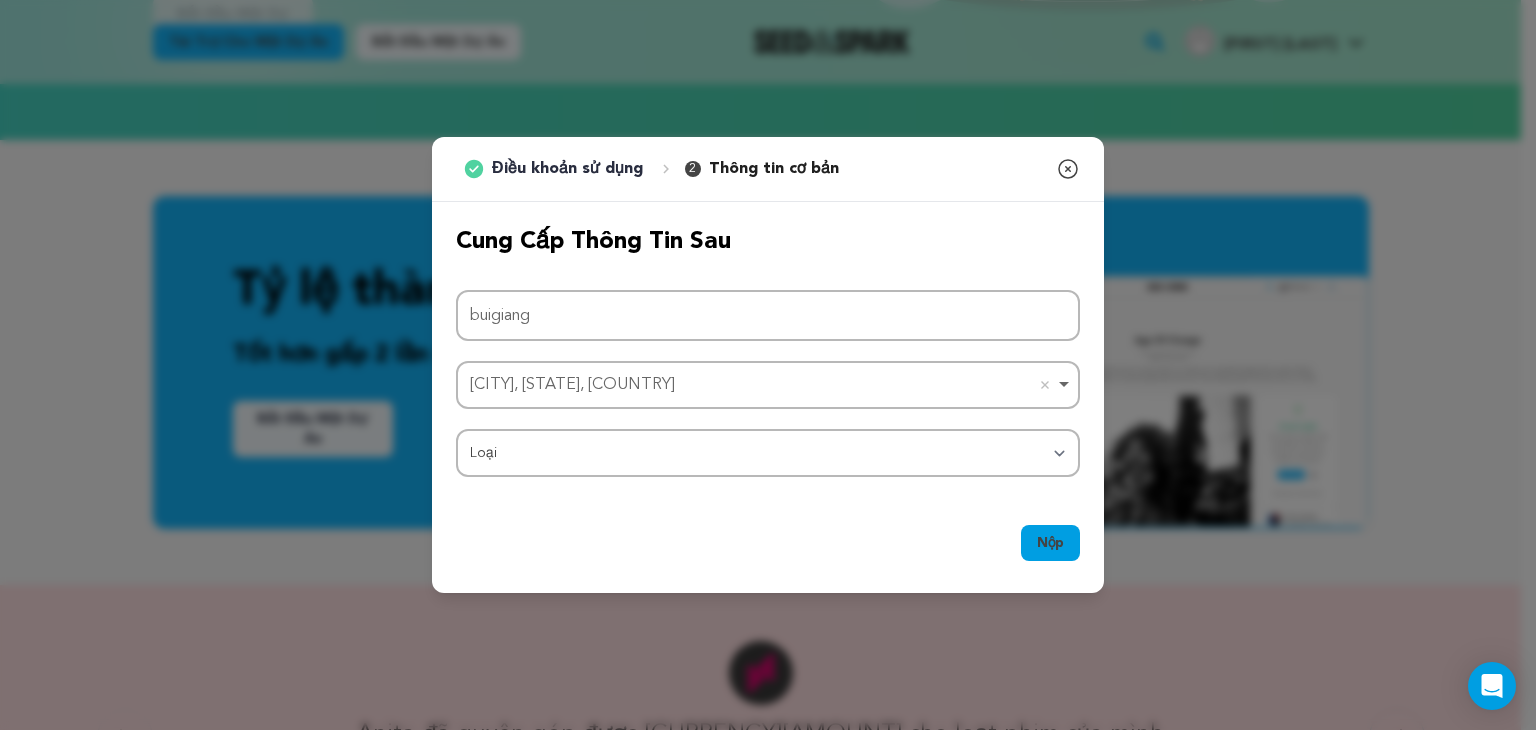 click on "Grove City, OH, Hoa Kỳ Xóa mục" at bounding box center [762, 385] 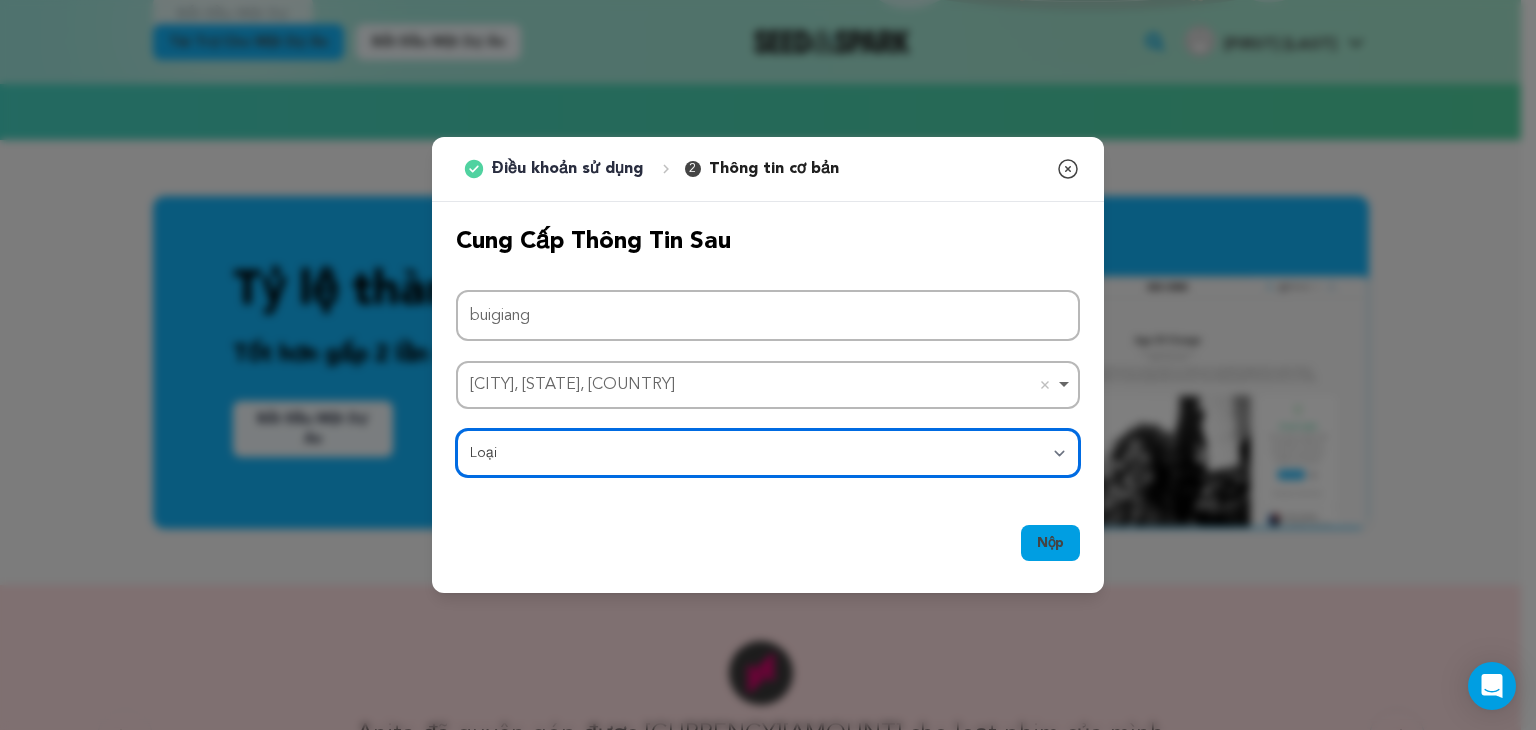 click on "Loại
Phim truyện
Phim ngắn
Loạt
Liên hoan phim
Công ty
Video âm nhạc
Trải nghiệm VR
Truyện tranh
Nghệ sĩ lưu trú
Nghệ thuật & Nhiếp ảnh
Tập thể
Nhảy
Trò chơi
Âm nhạc
Đài phát thanh & Podcast
Tổ chức & Công ty
Viết & Xuất bản
Địa điểm & Không gian" at bounding box center (768, 453) 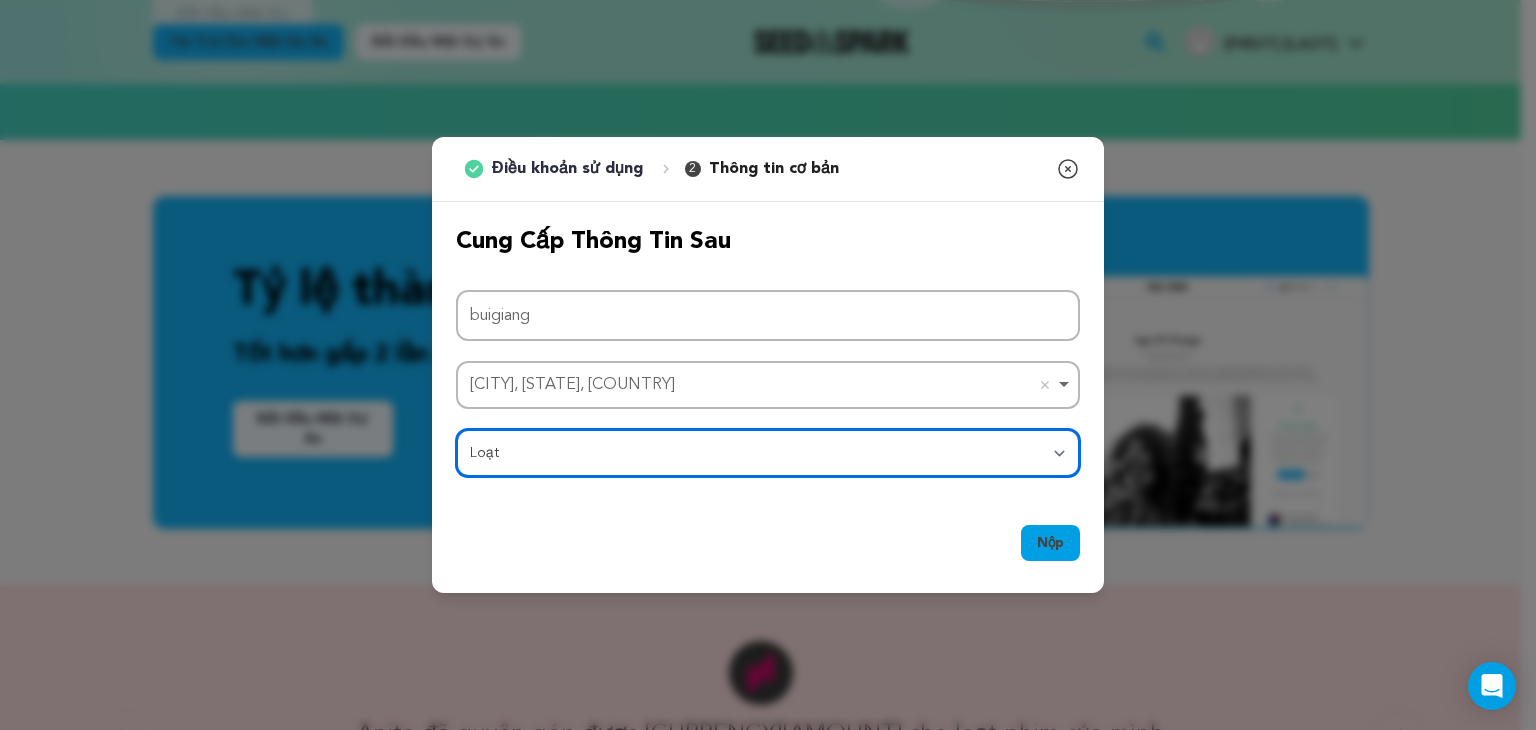 click on "Loại
Phim truyện
Phim ngắn
Loạt
Liên hoan phim
Công ty
Video âm nhạc
Trải nghiệm VR
Truyện tranh
Nghệ sĩ lưu trú
Nghệ thuật & Nhiếp ảnh
Tập thể
Nhảy
Trò chơi
Âm nhạc
Đài phát thanh & Podcast
Tổ chức & Công ty
Viết & Xuất bản
Địa điểm & Không gian" at bounding box center (768, 453) 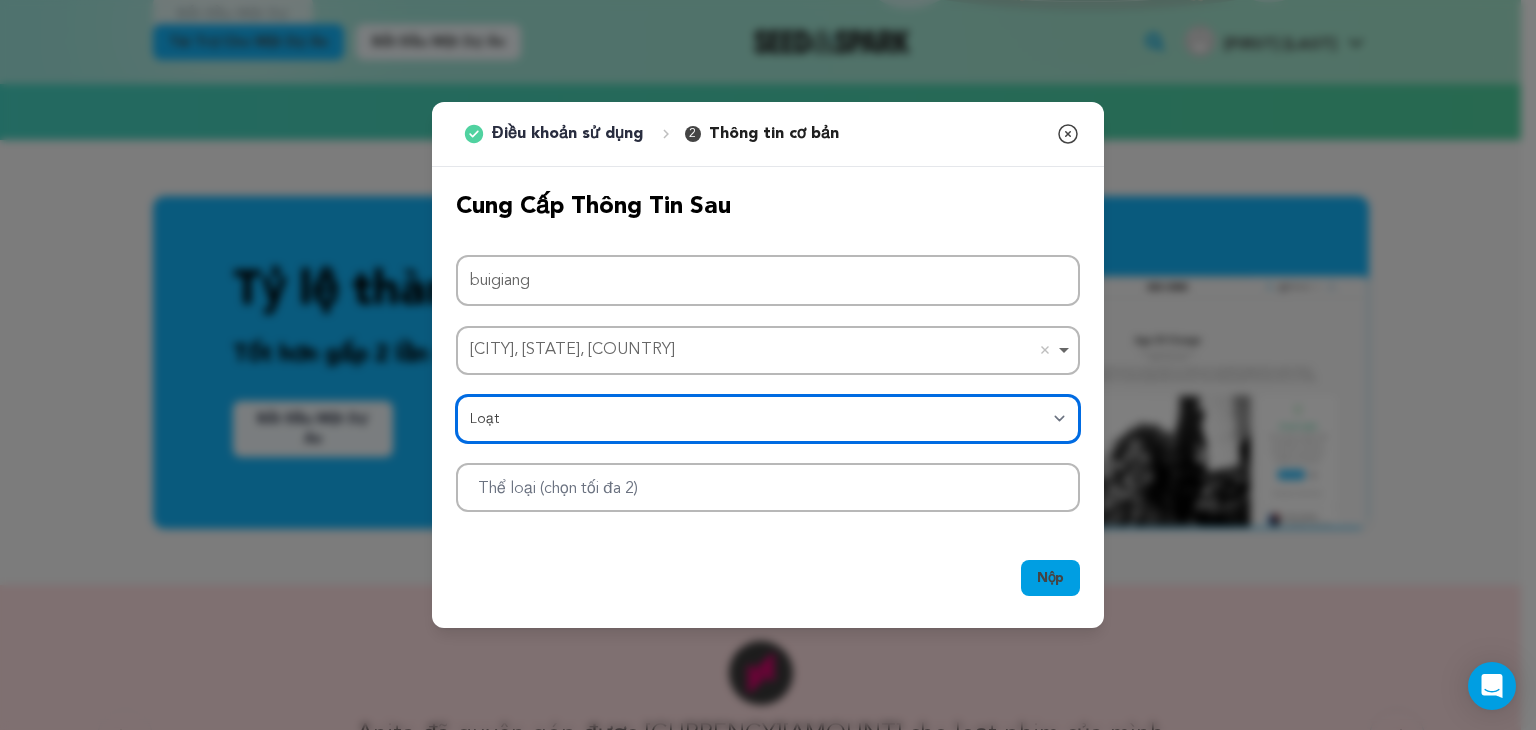 click at bounding box center [768, 487] 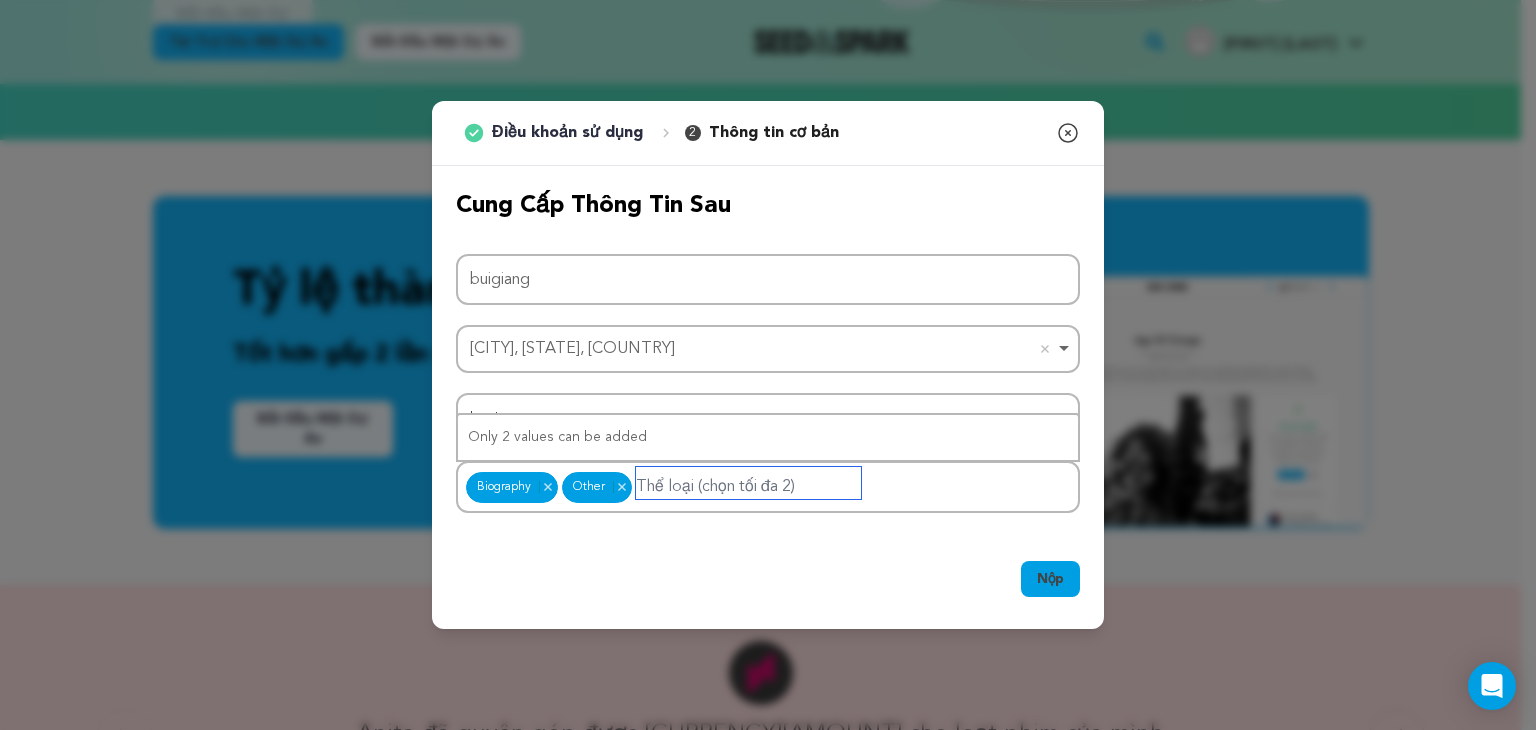 scroll, scrollTop: 0, scrollLeft: 0, axis: both 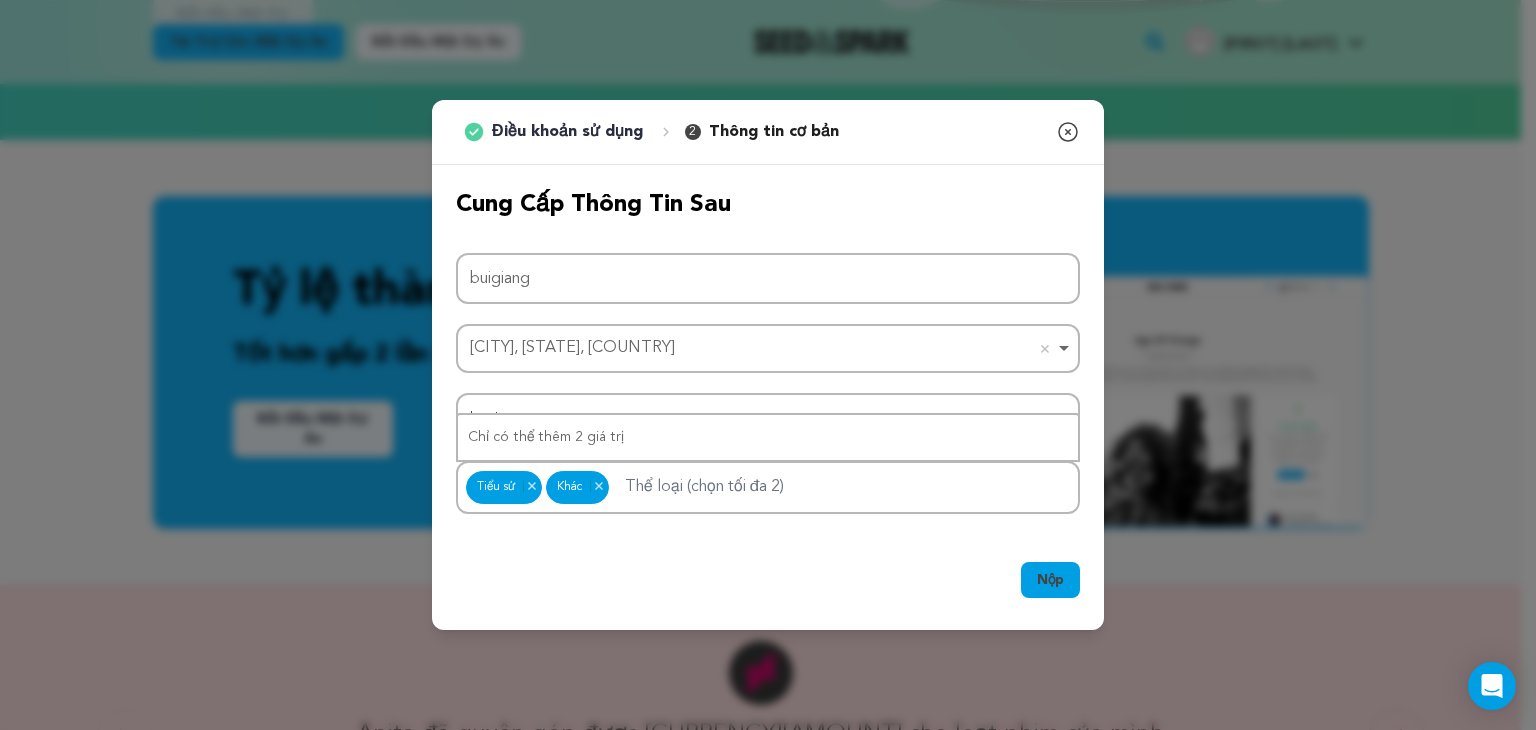 click on "Nộp" at bounding box center [1050, 580] 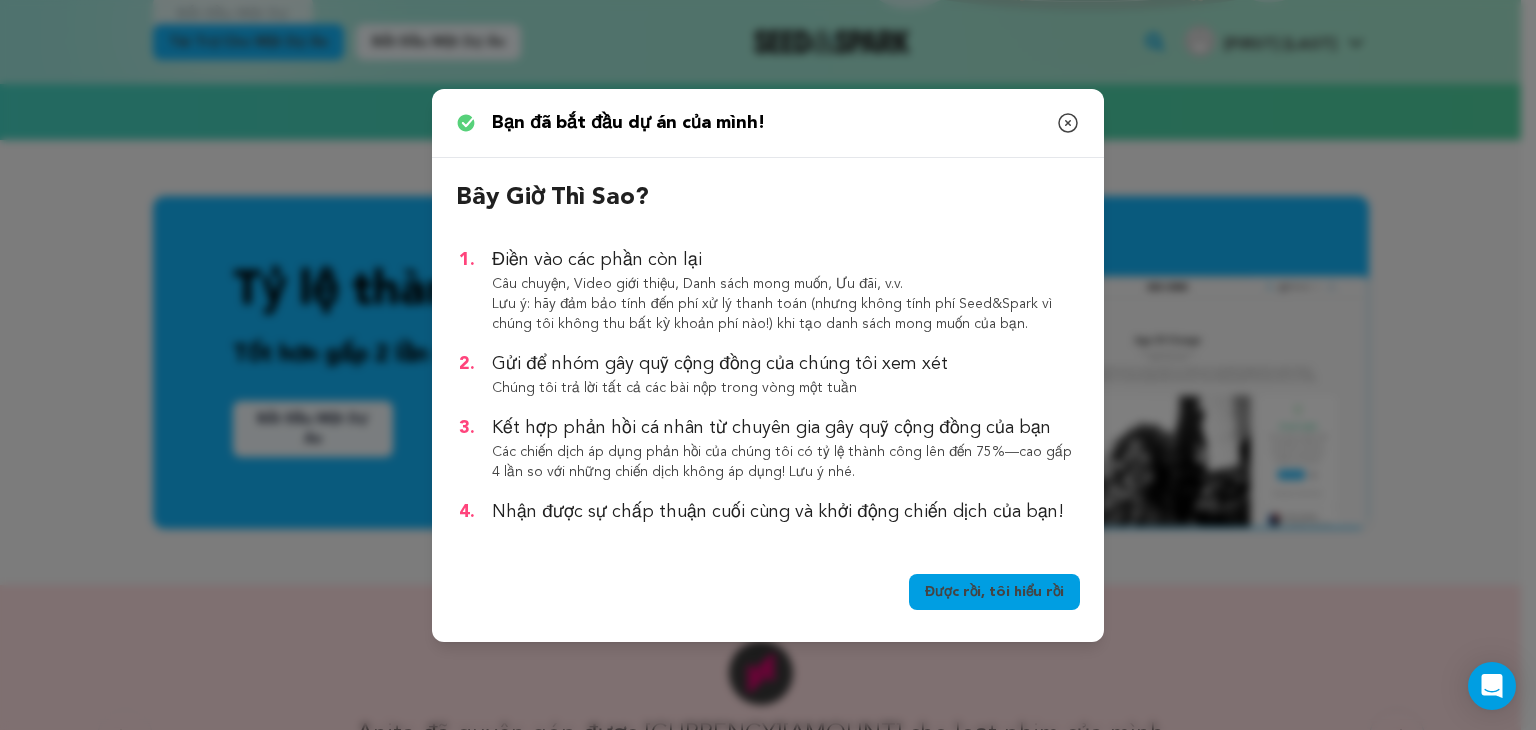 click on "Được rồi, tôi hiểu rồi" at bounding box center [994, 592] 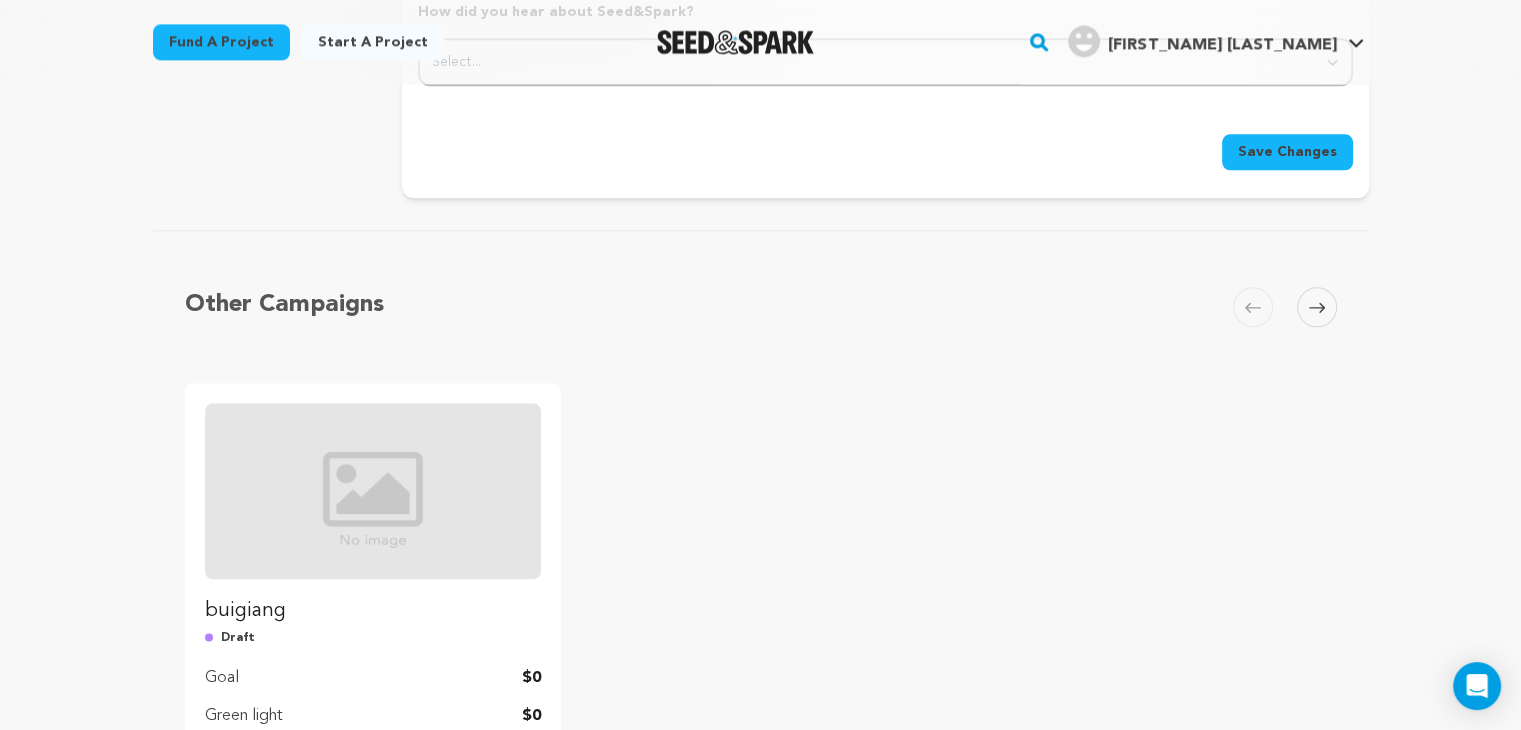 scroll, scrollTop: 2600, scrollLeft: 0, axis: vertical 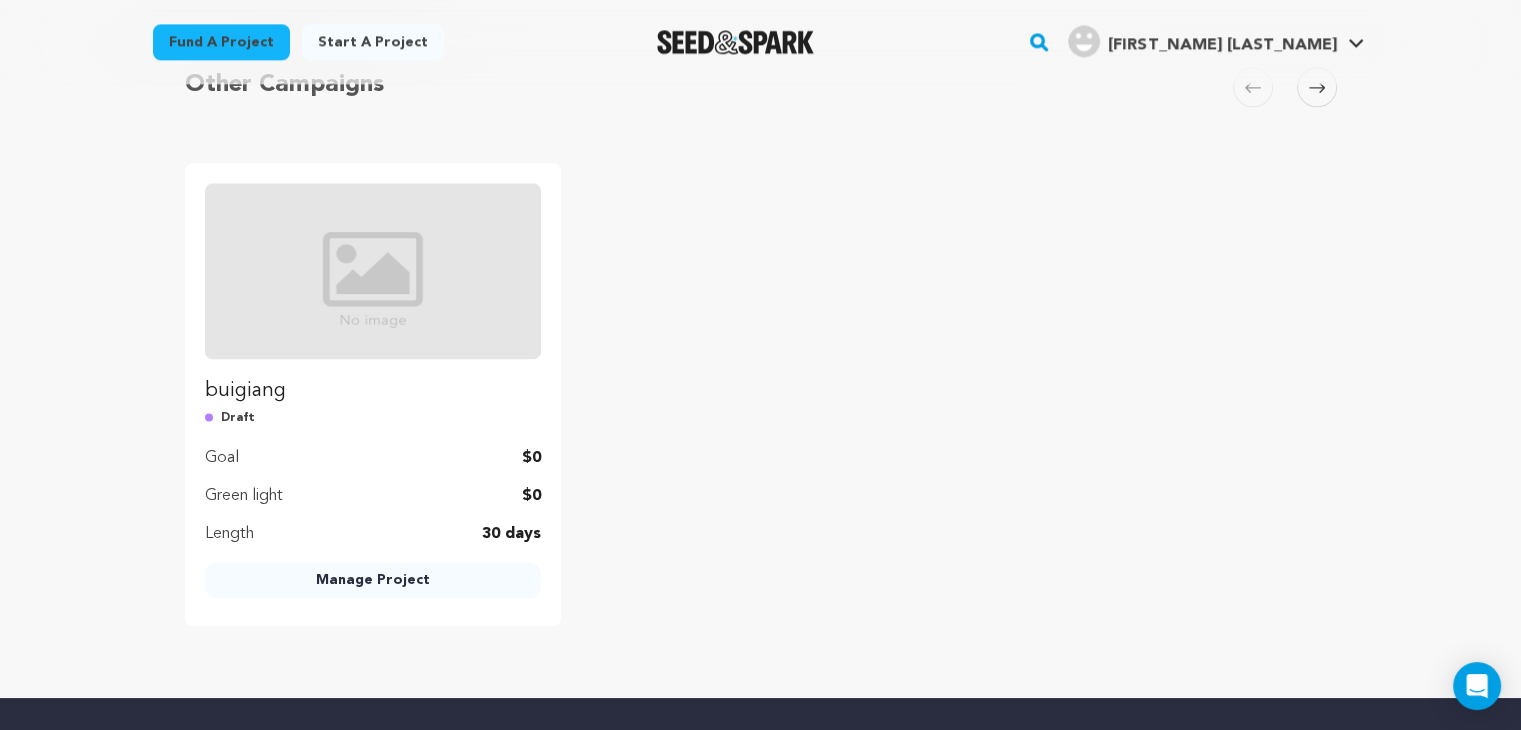 click at bounding box center (373, 271) 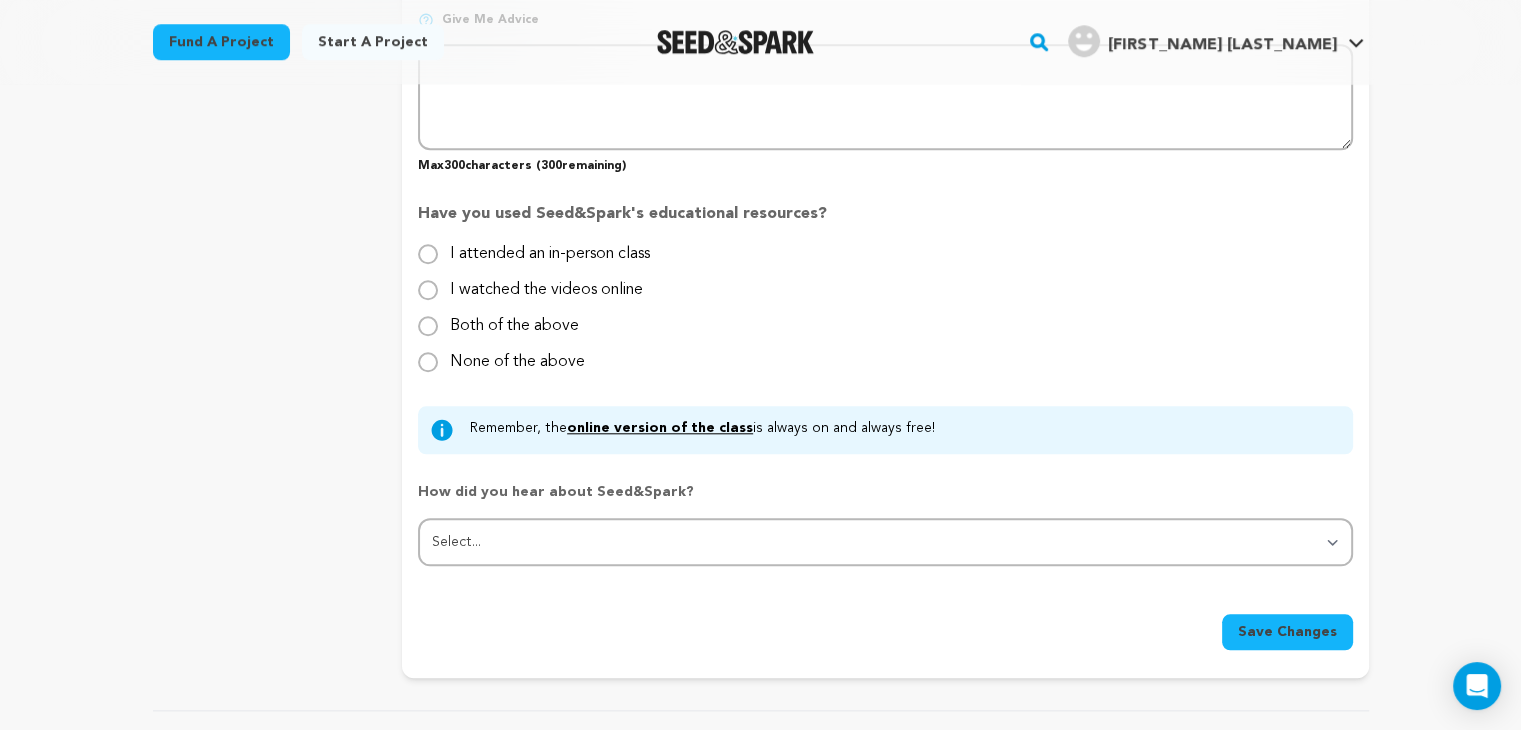 click on "Save Changes" at bounding box center [1287, 632] 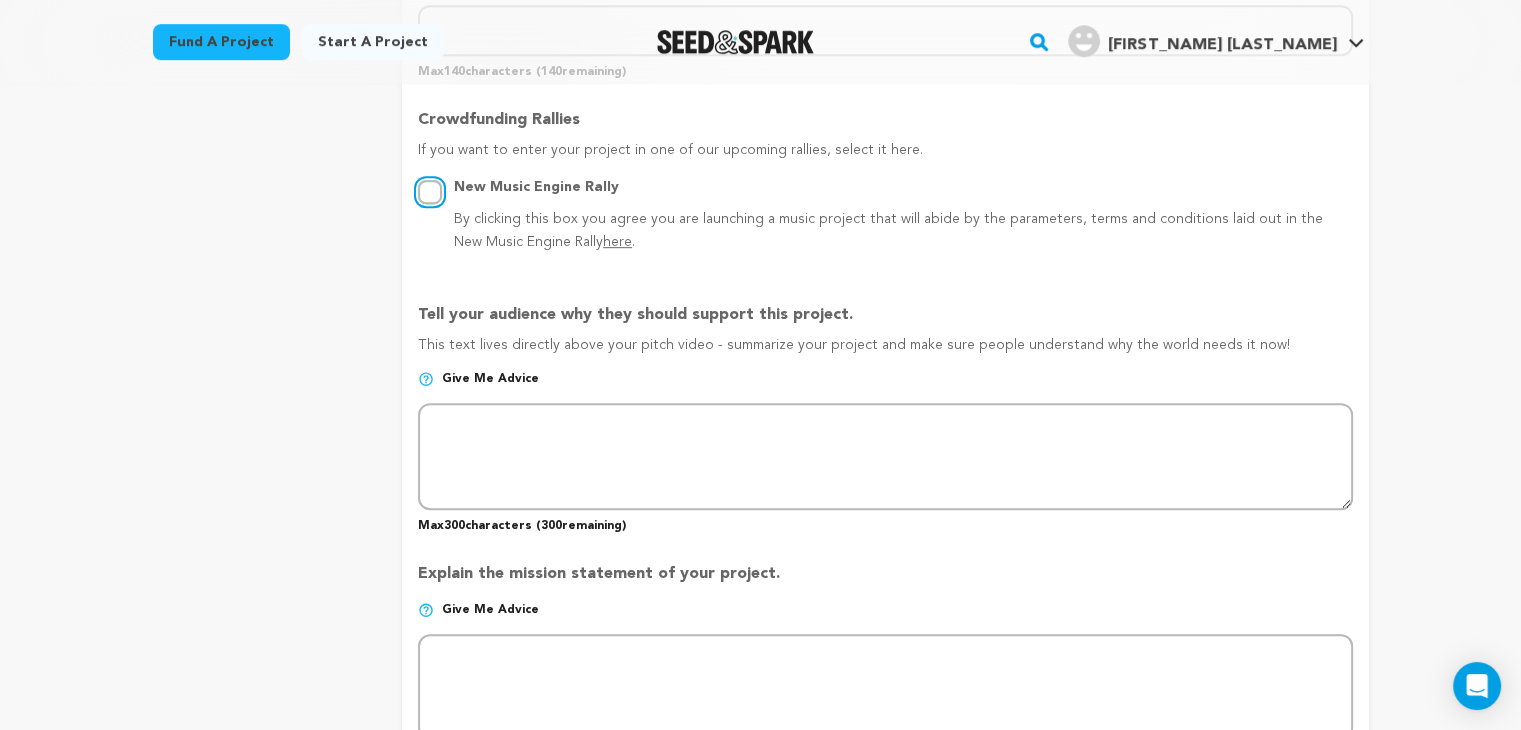 click on "New Music Engine Rally
By clicking this box you agree you are launching a music project that will abide by the parameters, terms and conditions laid out in the New Music Engine Rally  here ." at bounding box center [430, 192] 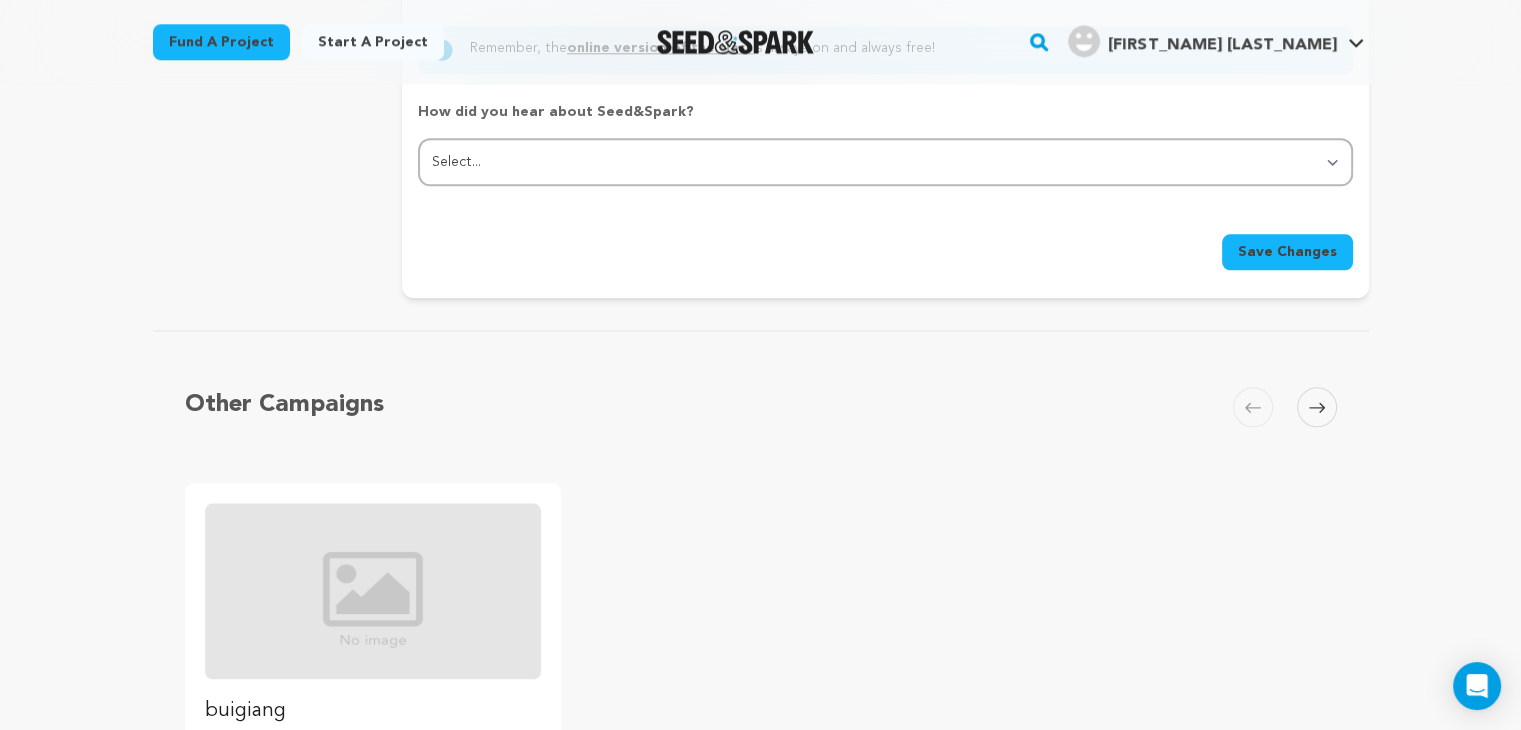 click on "Save Changes" at bounding box center [1287, 252] 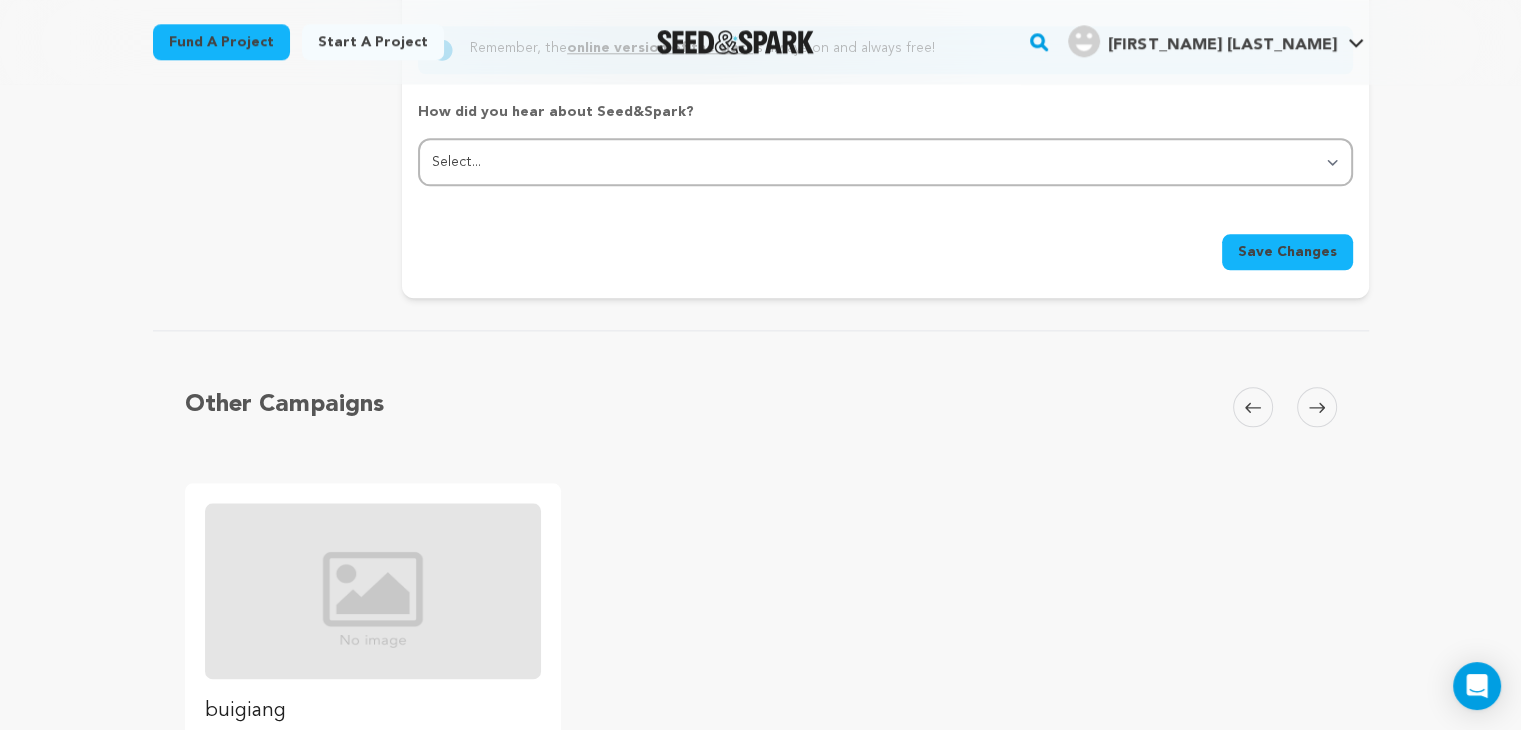 scroll, scrollTop: 1080, scrollLeft: 0, axis: vertical 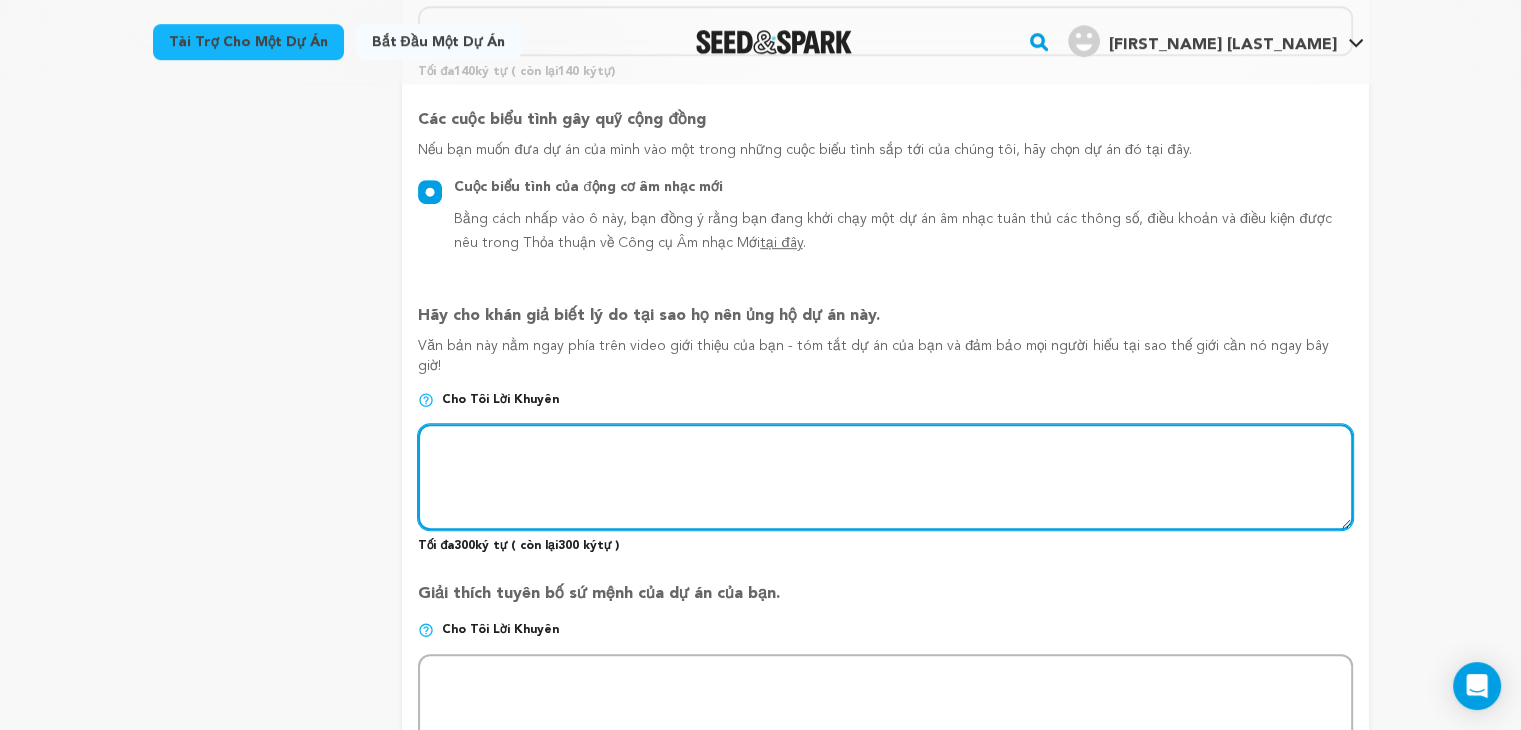 click at bounding box center [885, 477] 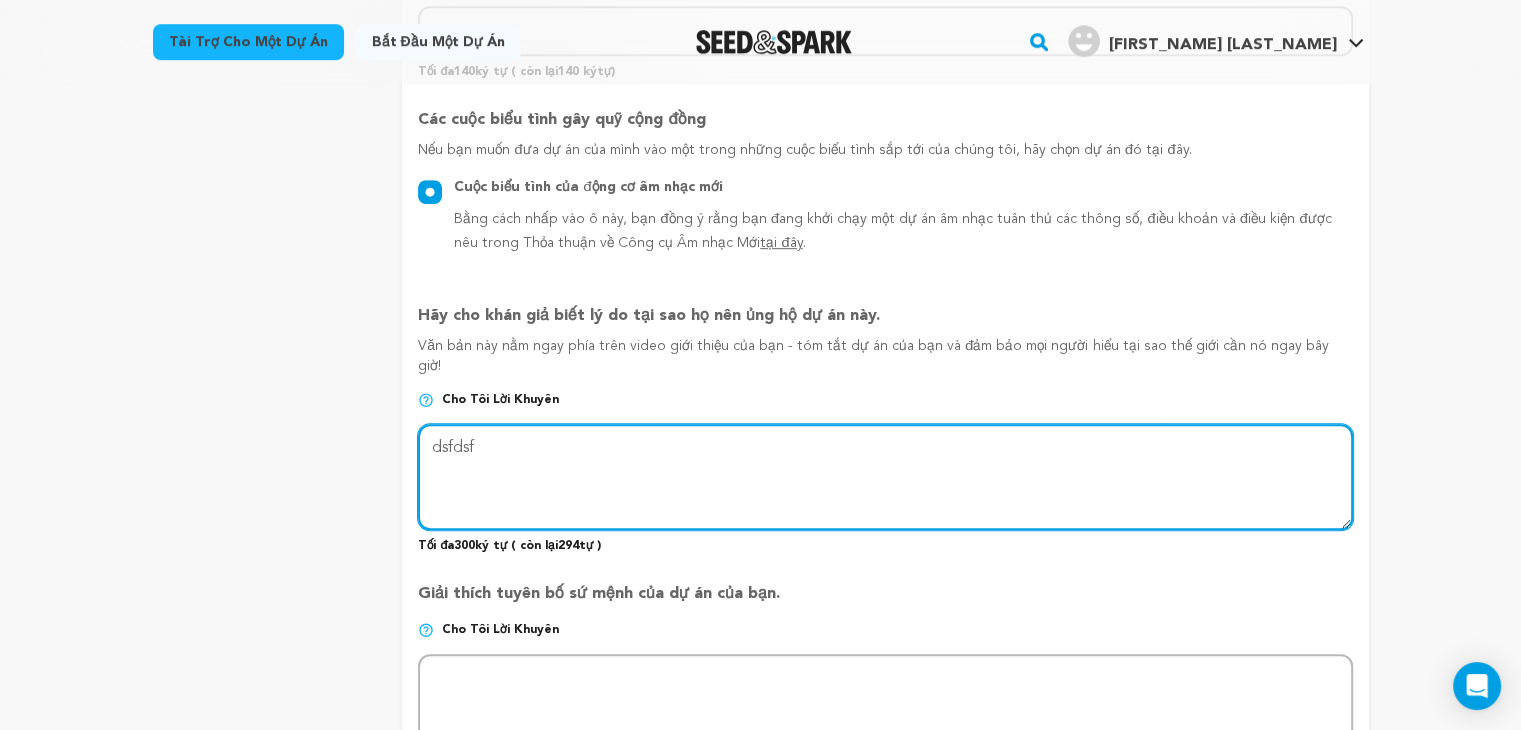 type on "dsfdsf" 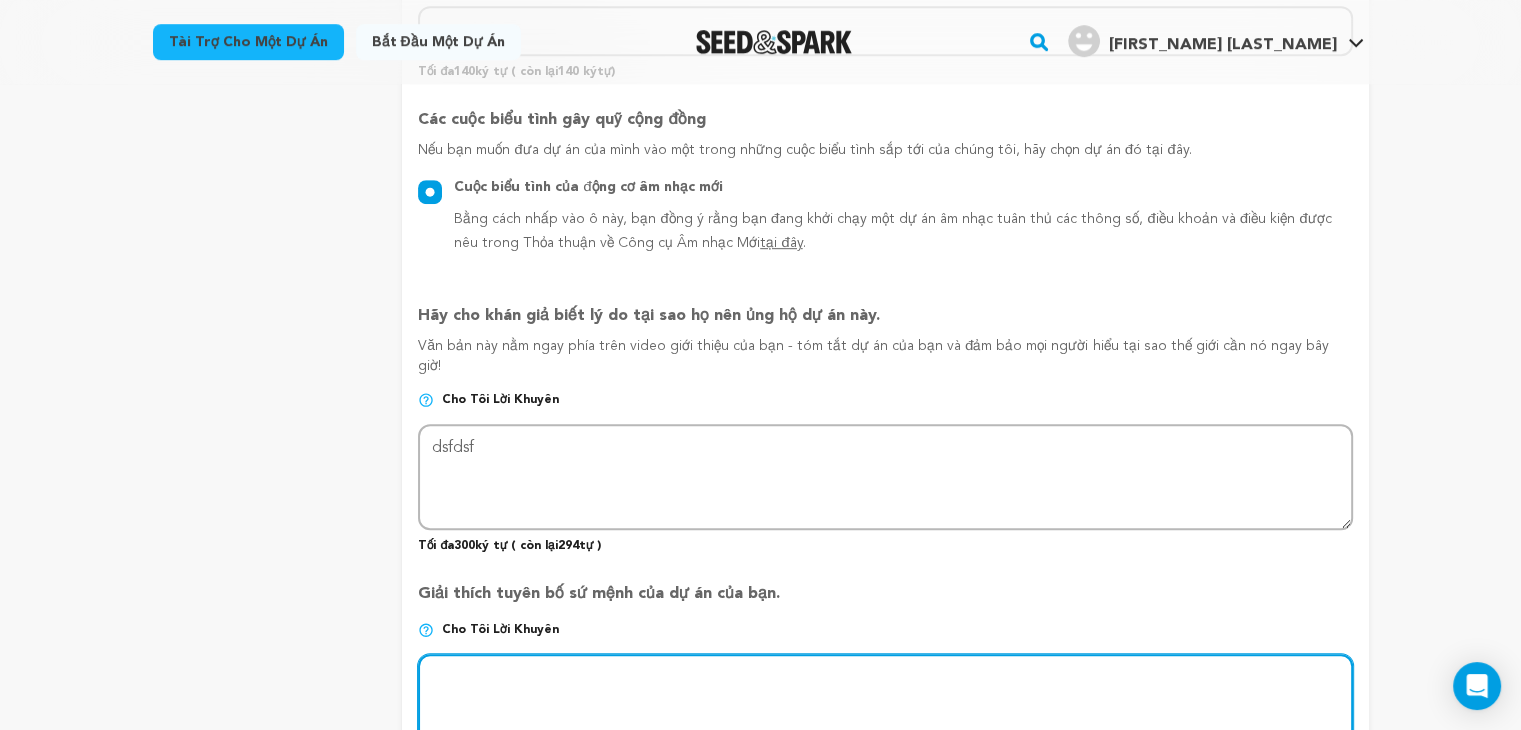 click at bounding box center [885, 707] 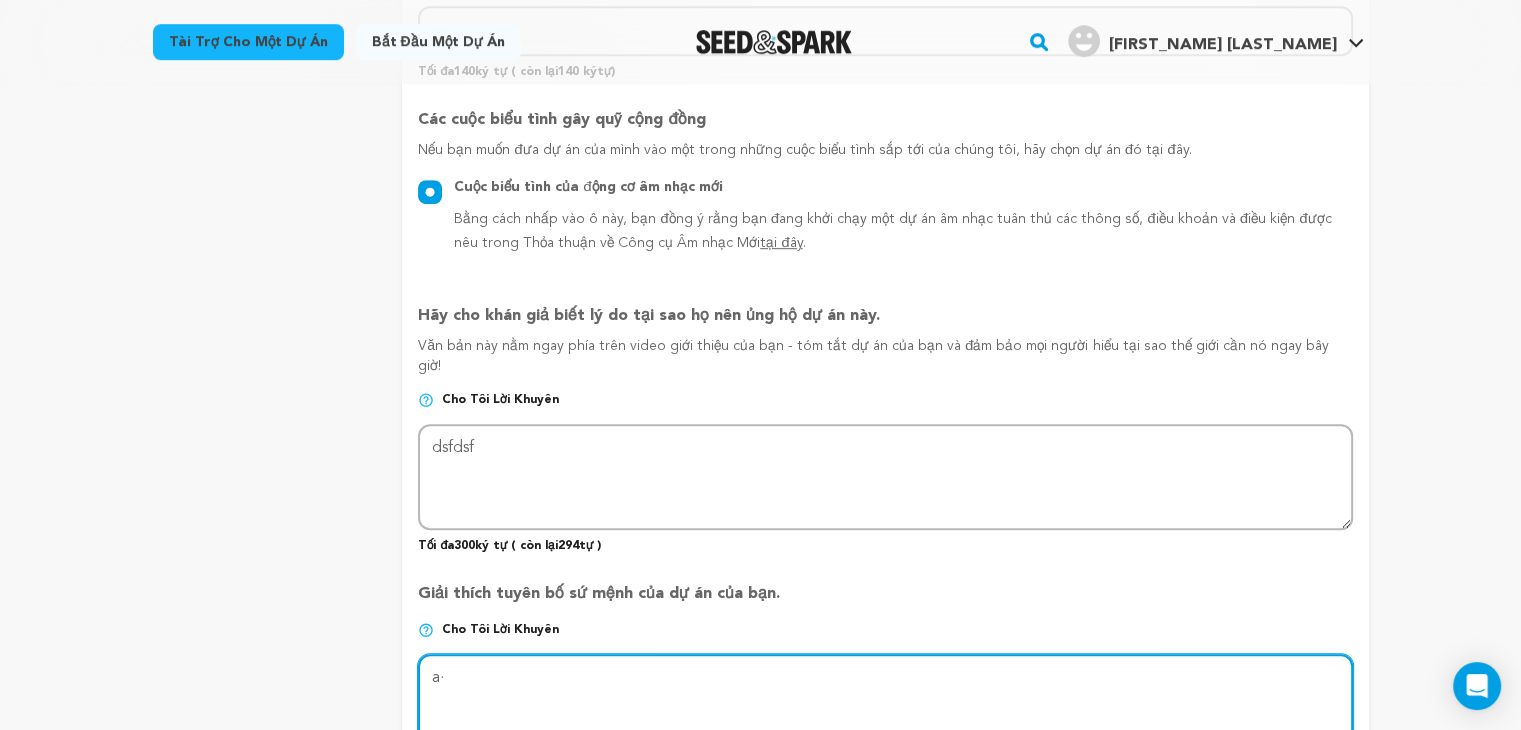type on "a" 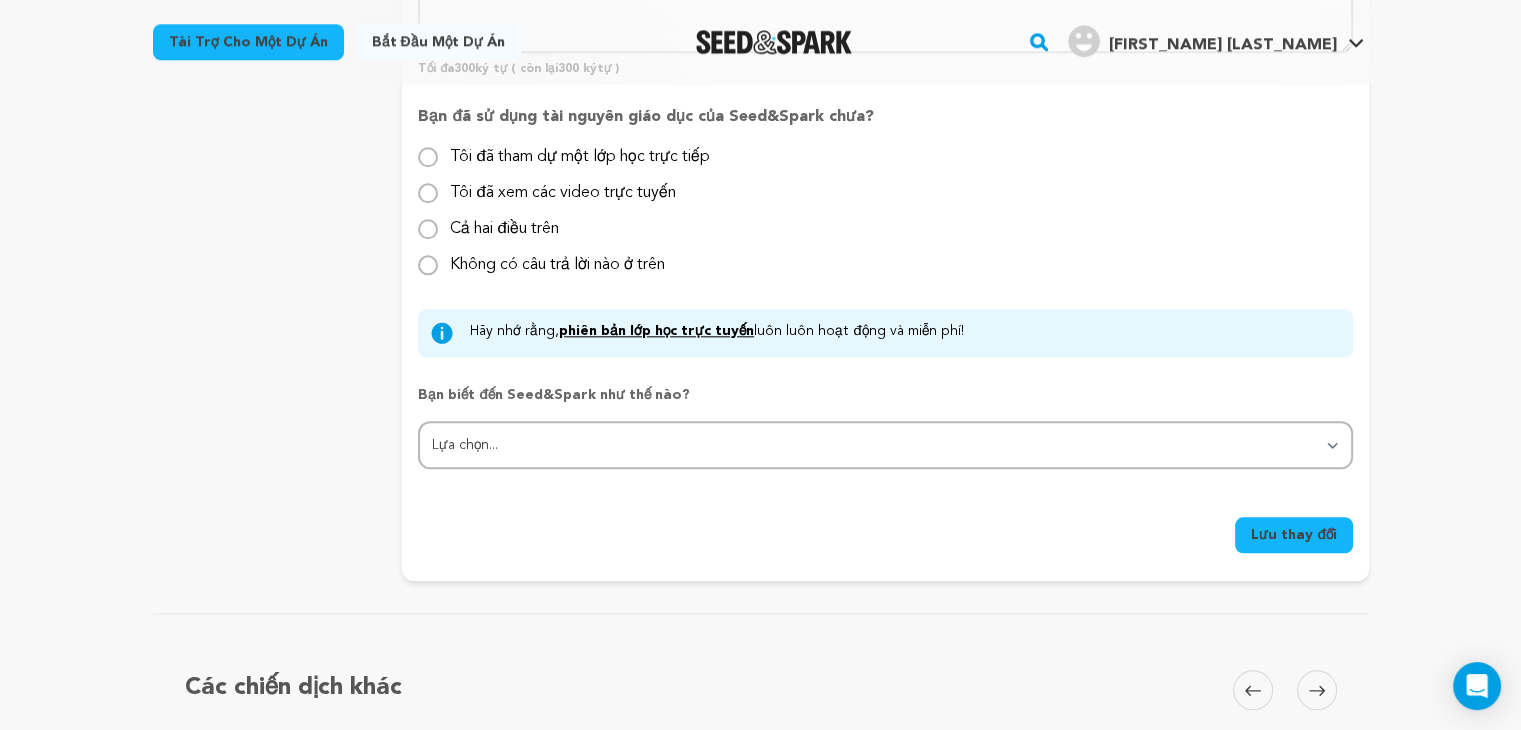 scroll, scrollTop: 2180, scrollLeft: 0, axis: vertical 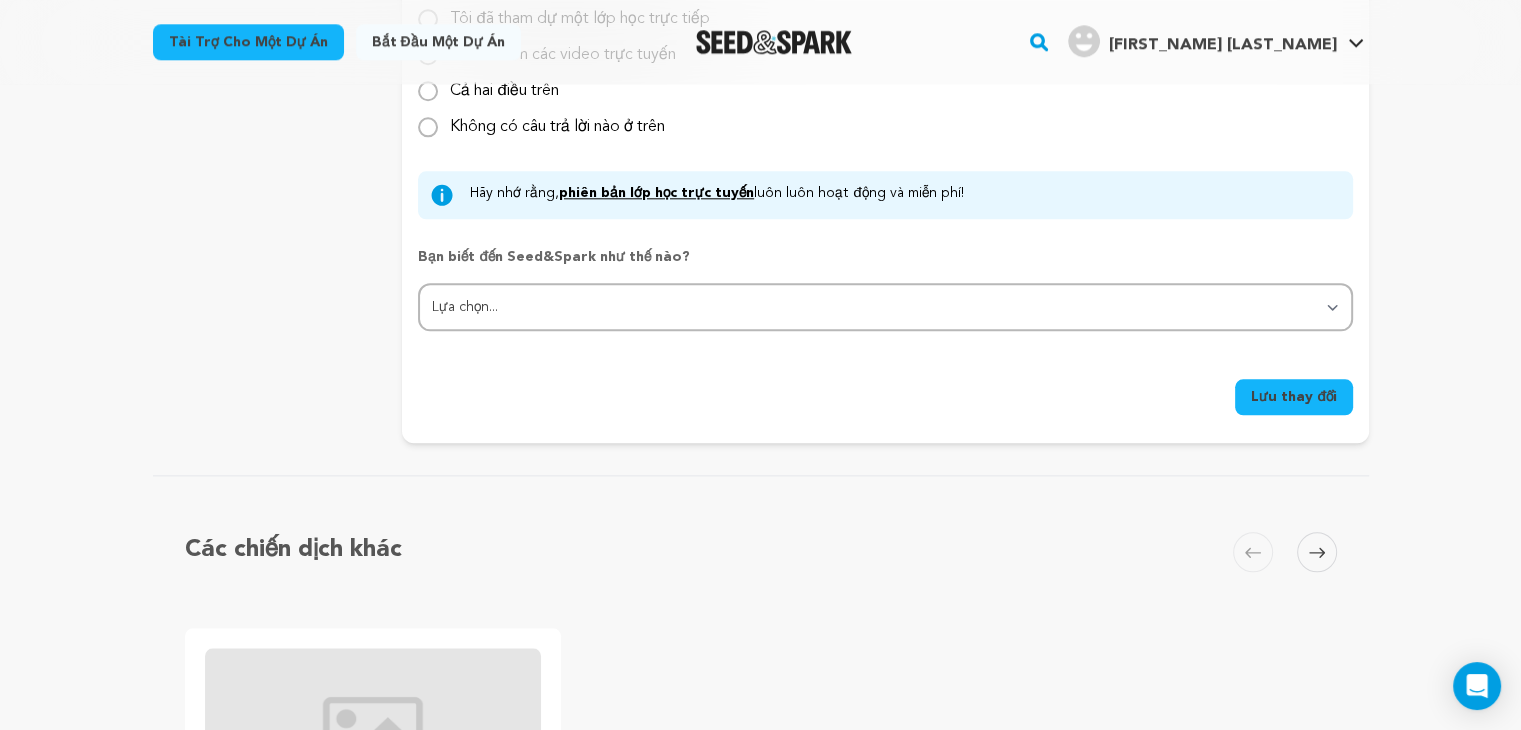 type on "ádasdasd" 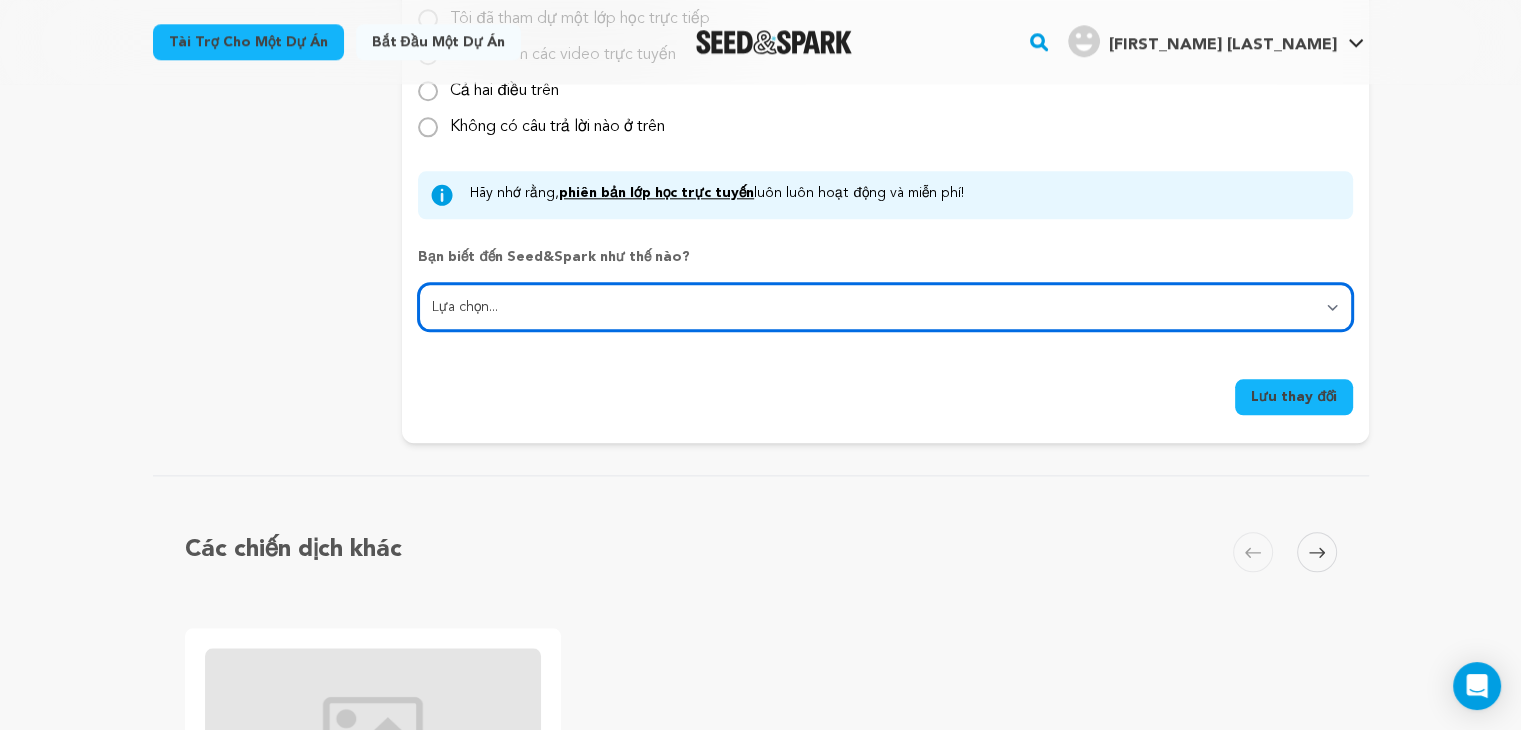 click on "Lựa chọn...
Từ một người bạn Phương tiện truyền thông xã hội Liên hoan phim hoặc tổ chức phim Đã tham gia một lớp học trực tiếp Tìm kiếm trực tuyến Bài viết hoặc podcast E-mail Khác" at bounding box center (885, 307) 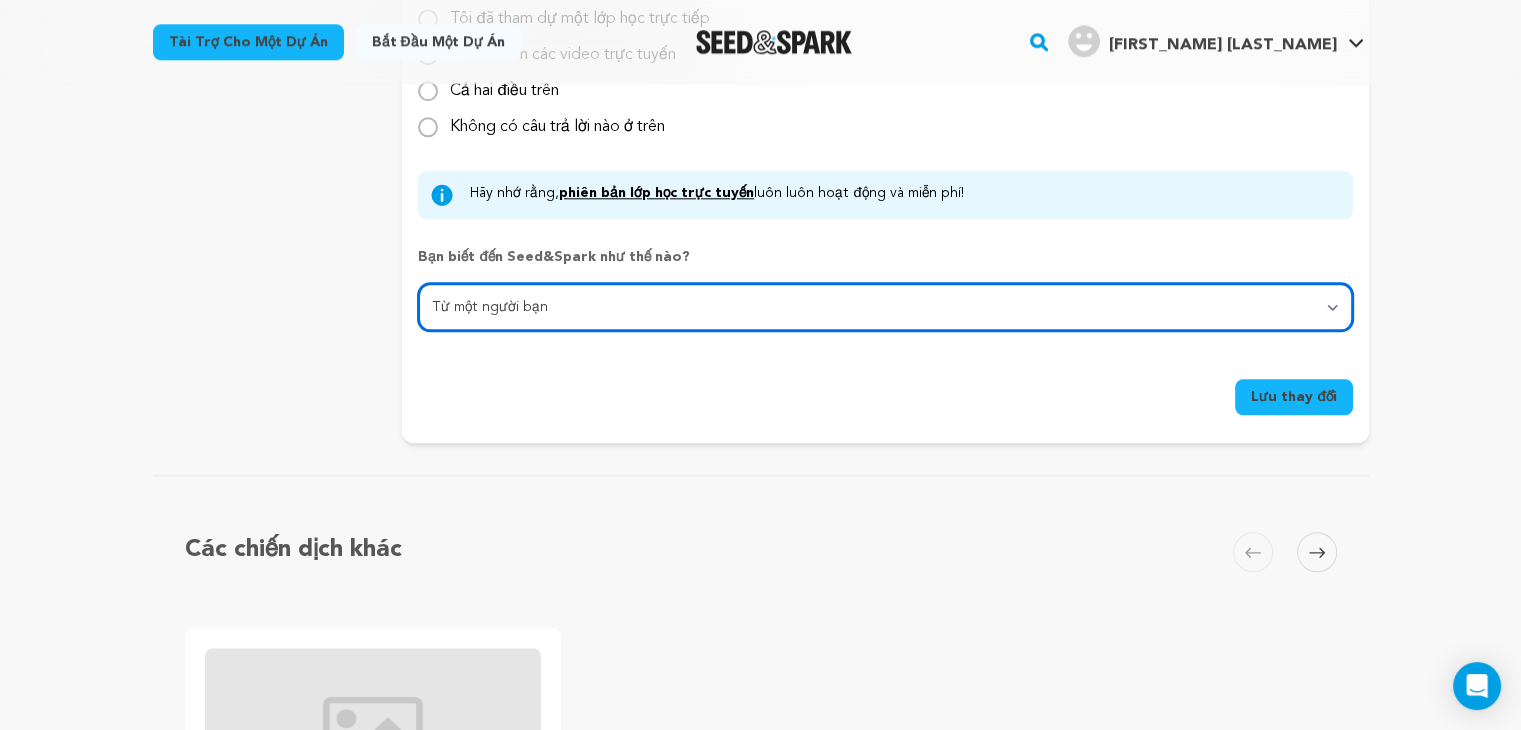 click on "Lựa chọn...
Từ một người bạn Phương tiện truyền thông xã hội Liên hoan phim hoặc tổ chức phim Đã tham gia một lớp học trực tiếp Tìm kiếm trực tuyến Bài viết hoặc podcast E-mail Khác" at bounding box center (885, 307) 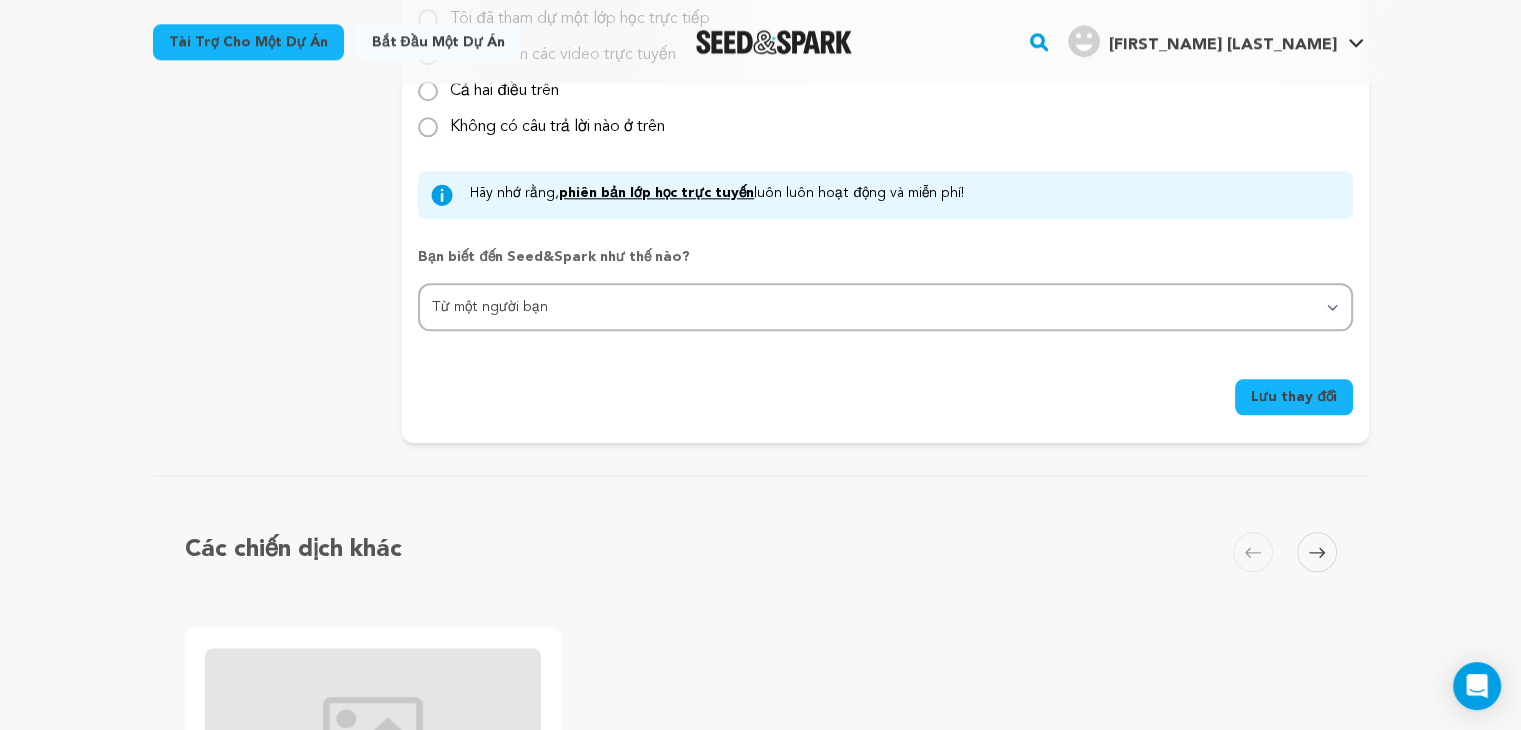 click on "Lưu thay đổi" at bounding box center [1293, 397] 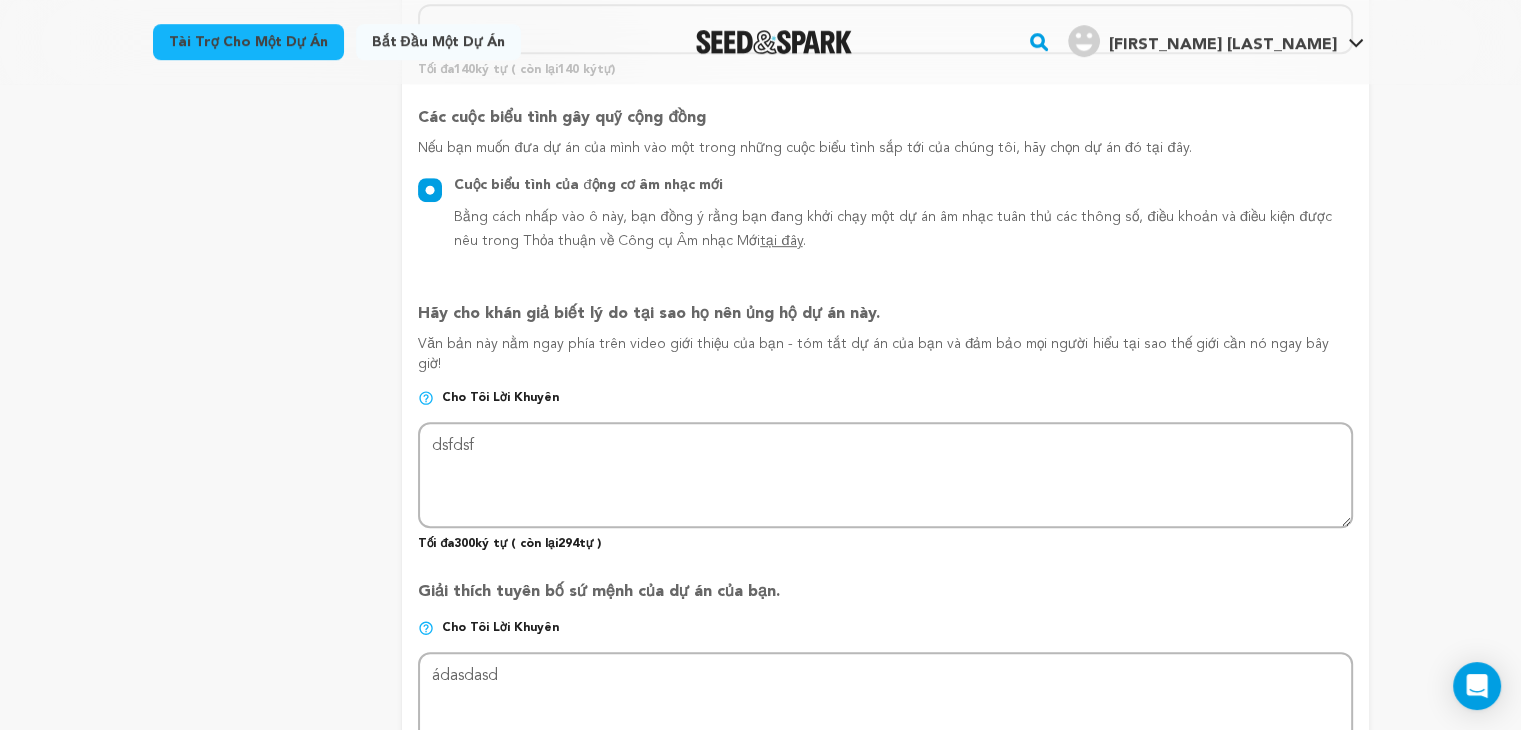 click on "Bắt đầu một dự án" at bounding box center (438, 42) 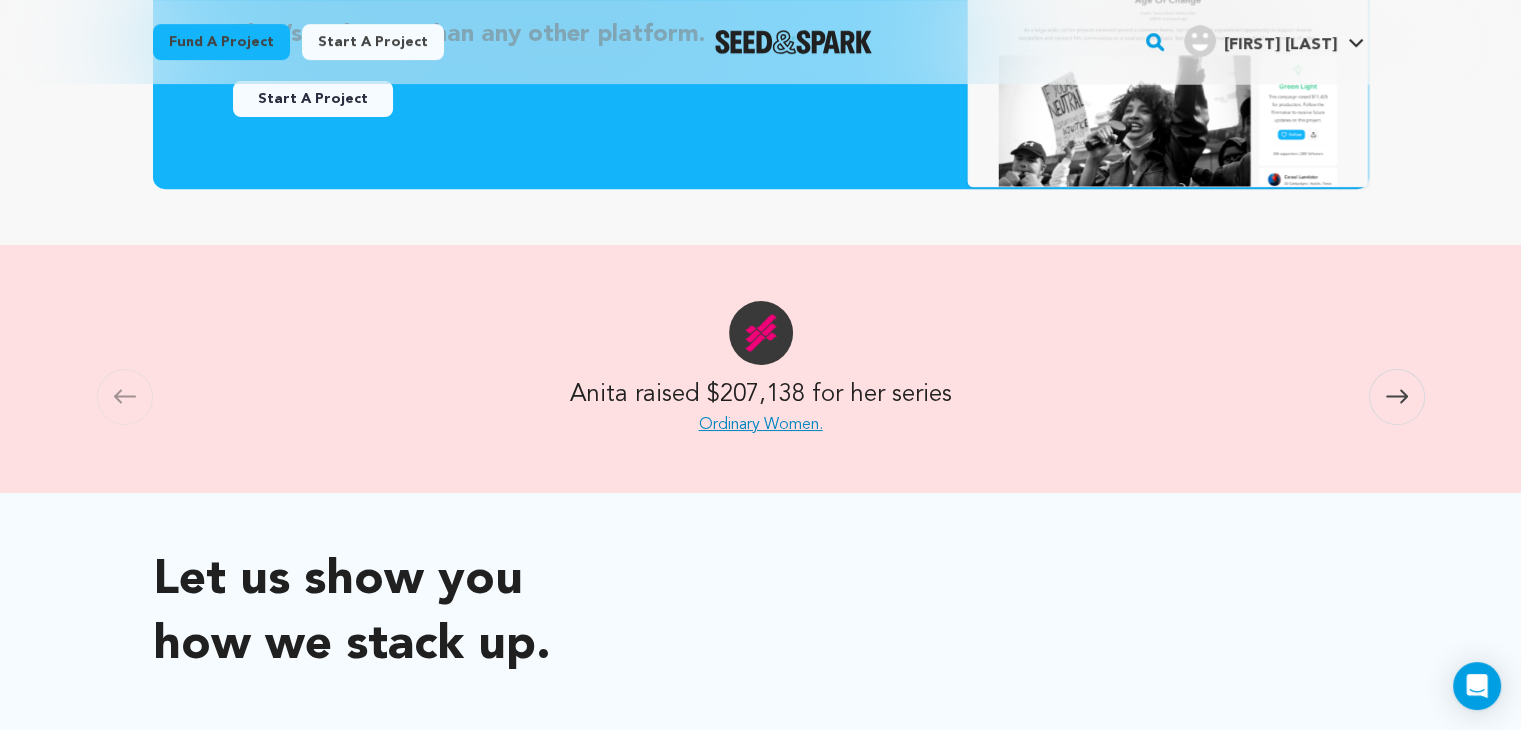 scroll, scrollTop: 1100, scrollLeft: 0, axis: vertical 